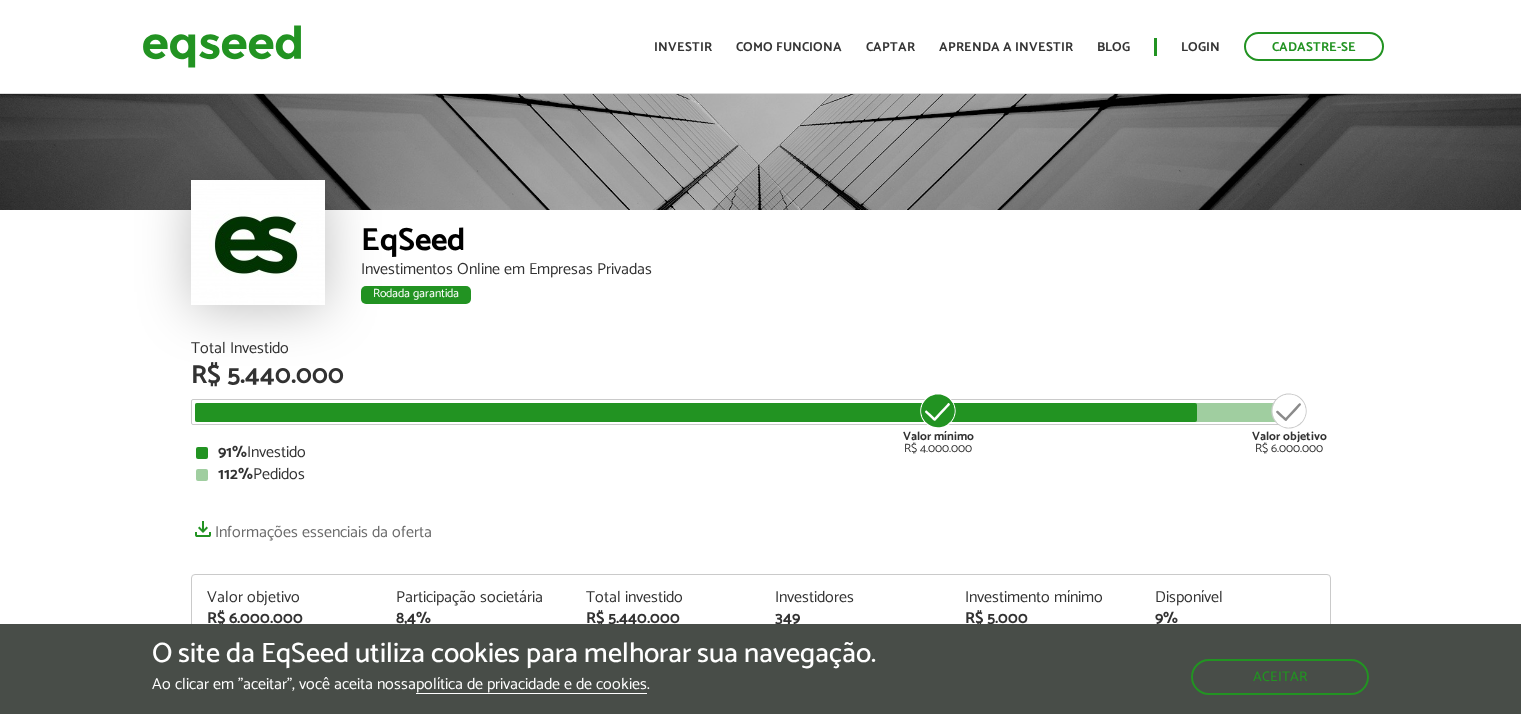 scroll, scrollTop: 0, scrollLeft: 0, axis: both 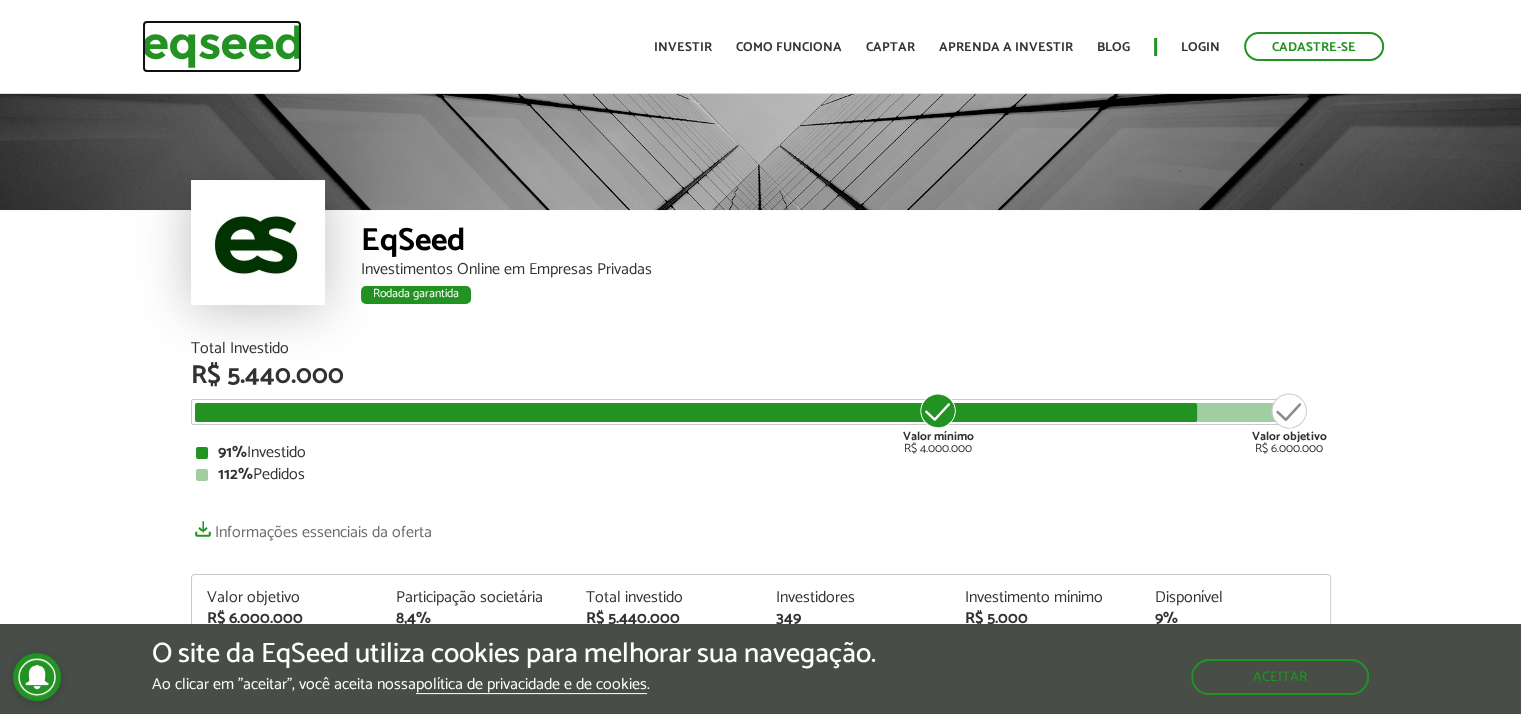 click at bounding box center [222, 46] 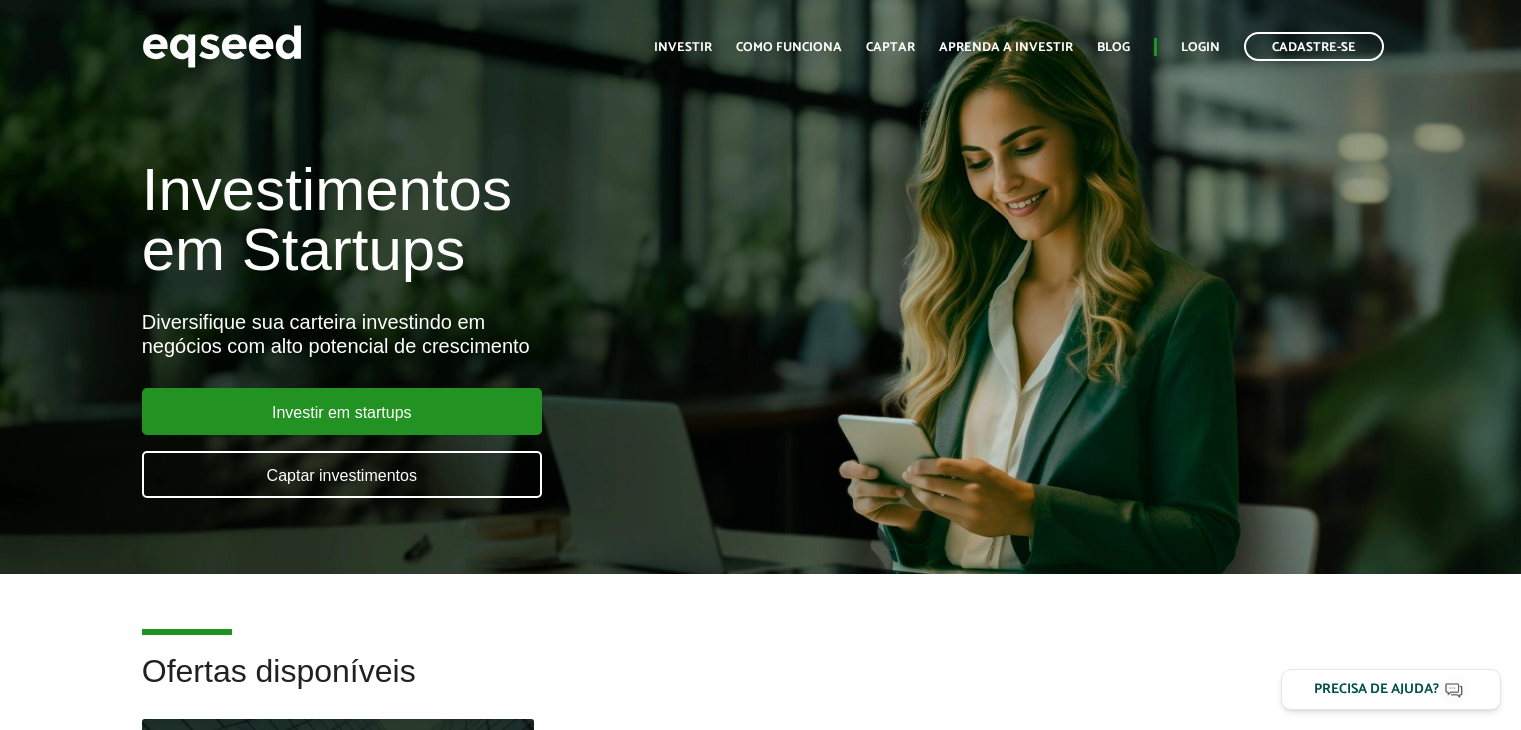 scroll, scrollTop: 0, scrollLeft: 0, axis: both 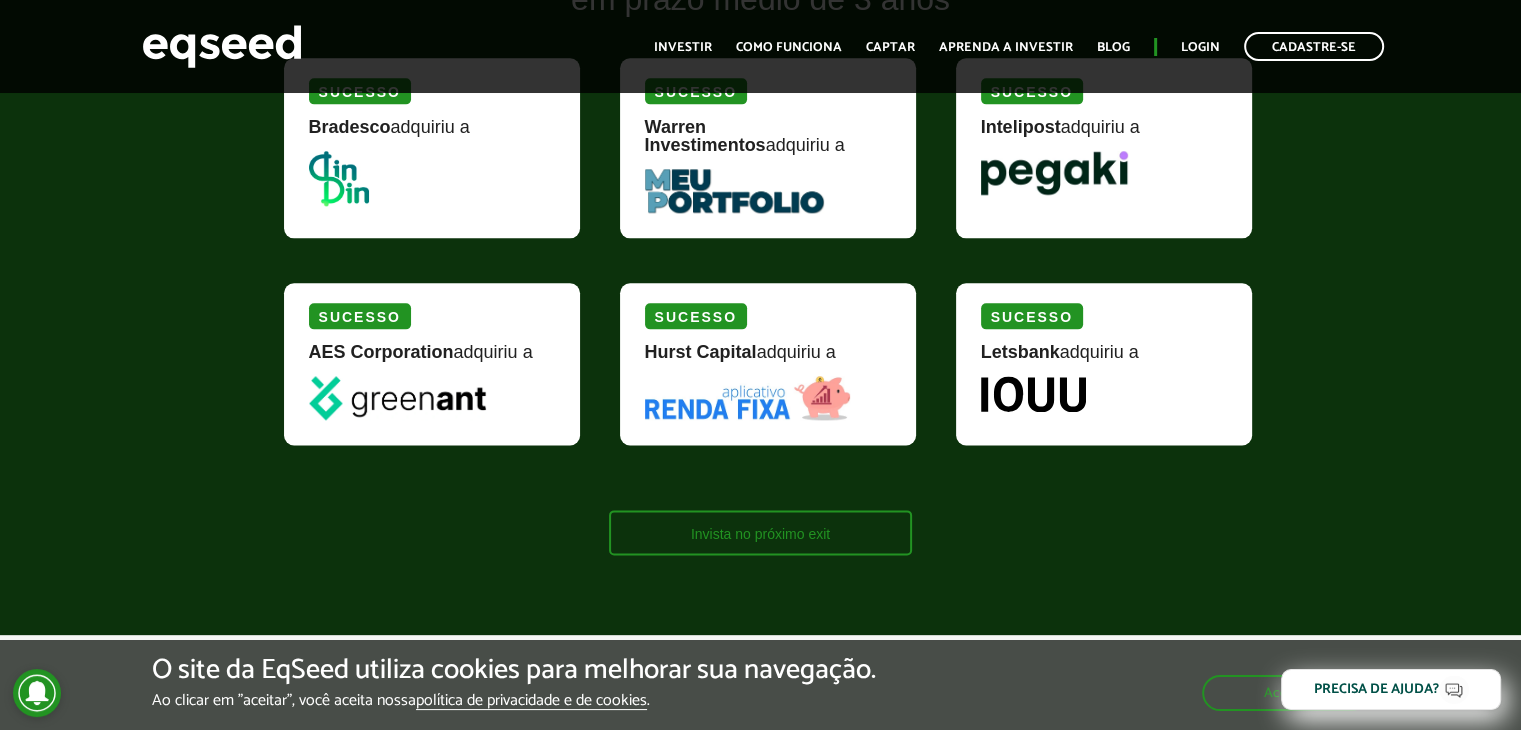click on "Invista no próximo exit" at bounding box center (760, 532) 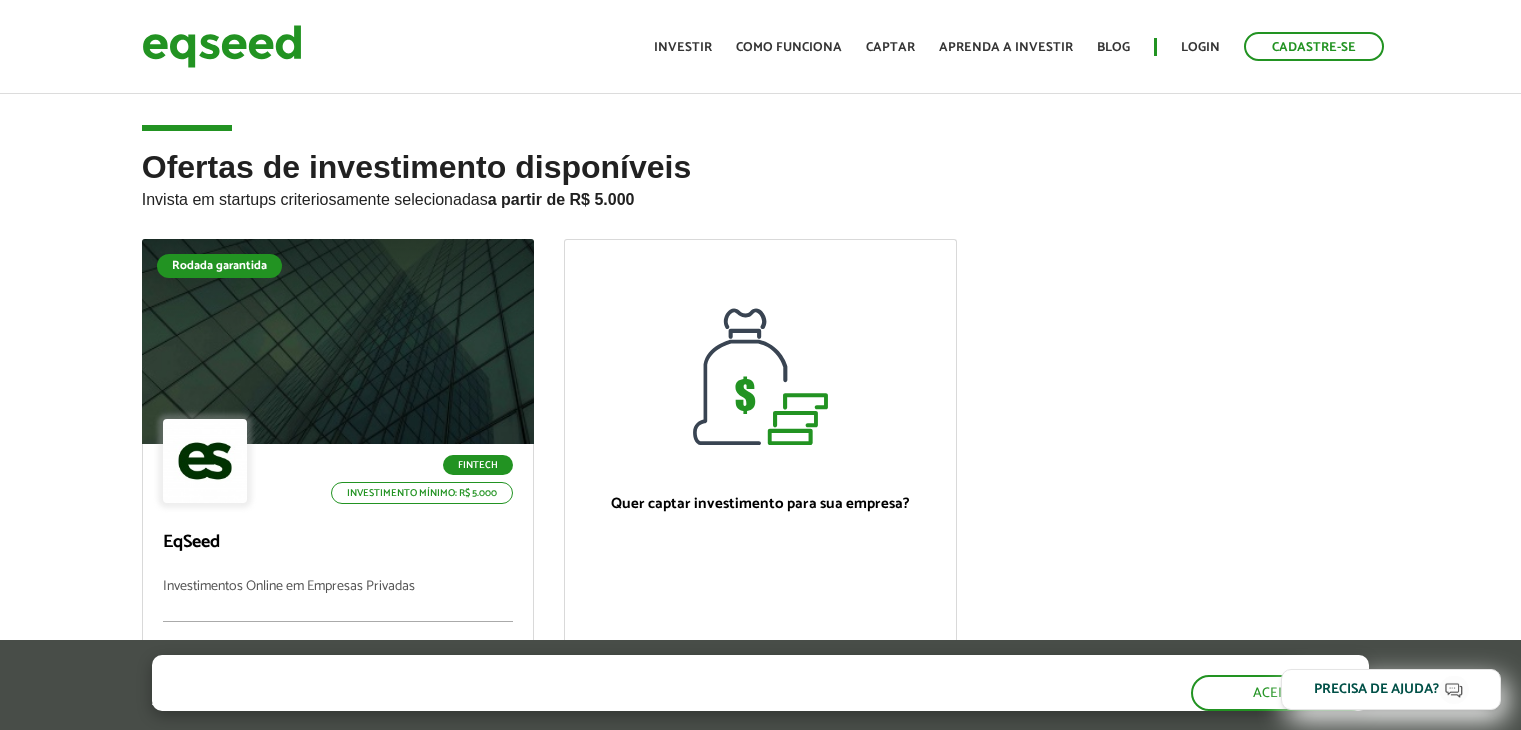 scroll, scrollTop: 176, scrollLeft: 0, axis: vertical 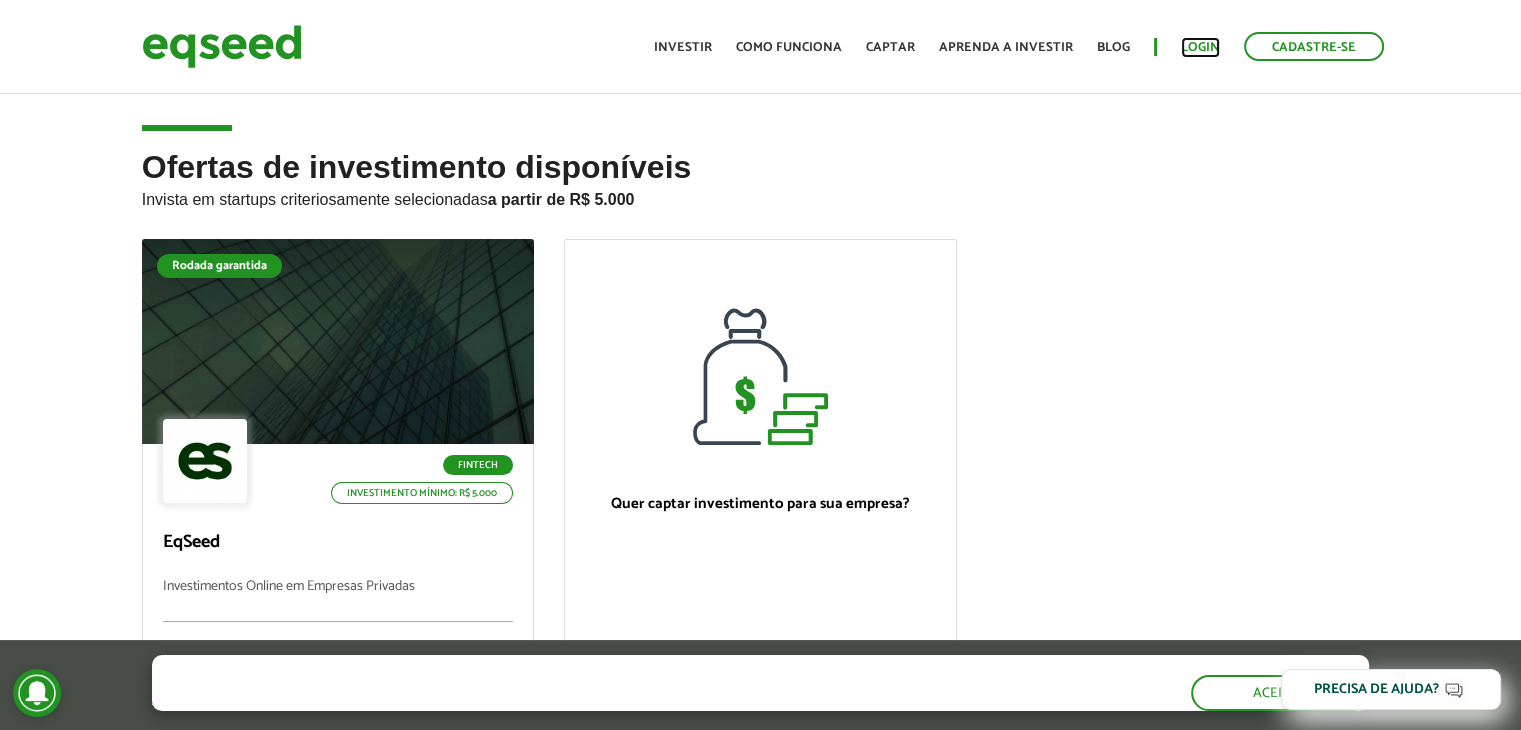 click on "Login" at bounding box center (1200, 47) 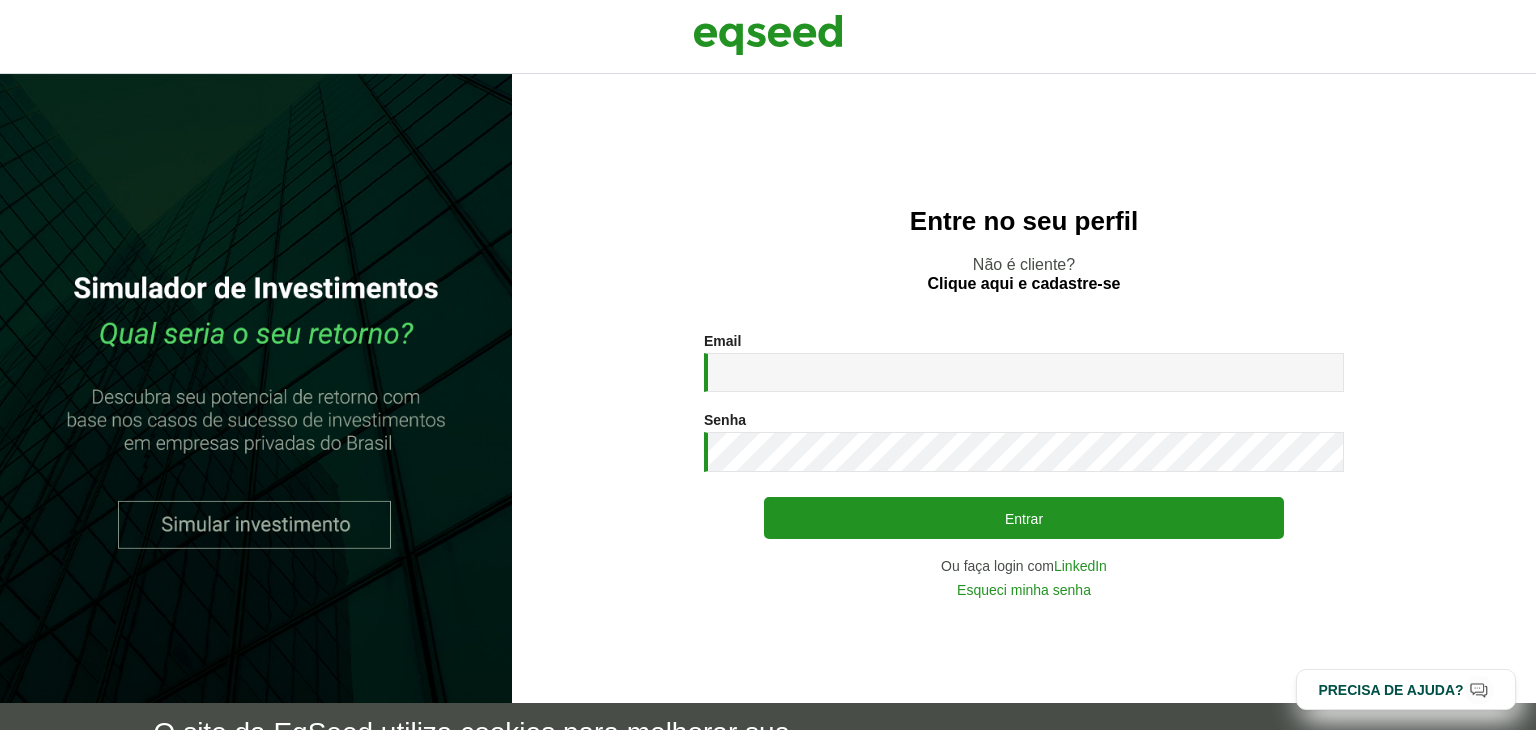 scroll, scrollTop: 0, scrollLeft: 0, axis: both 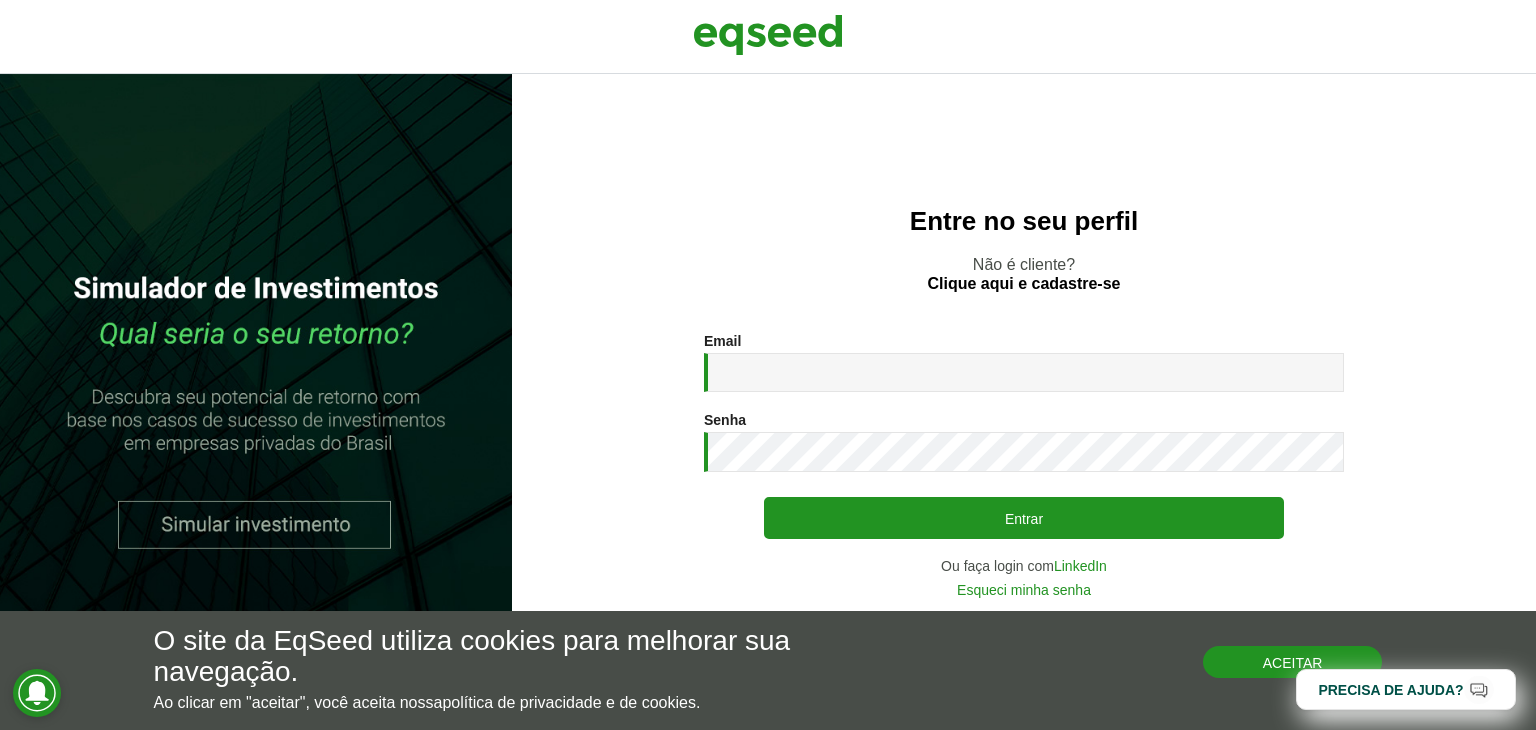click on "Aceitar" at bounding box center (1293, 662) 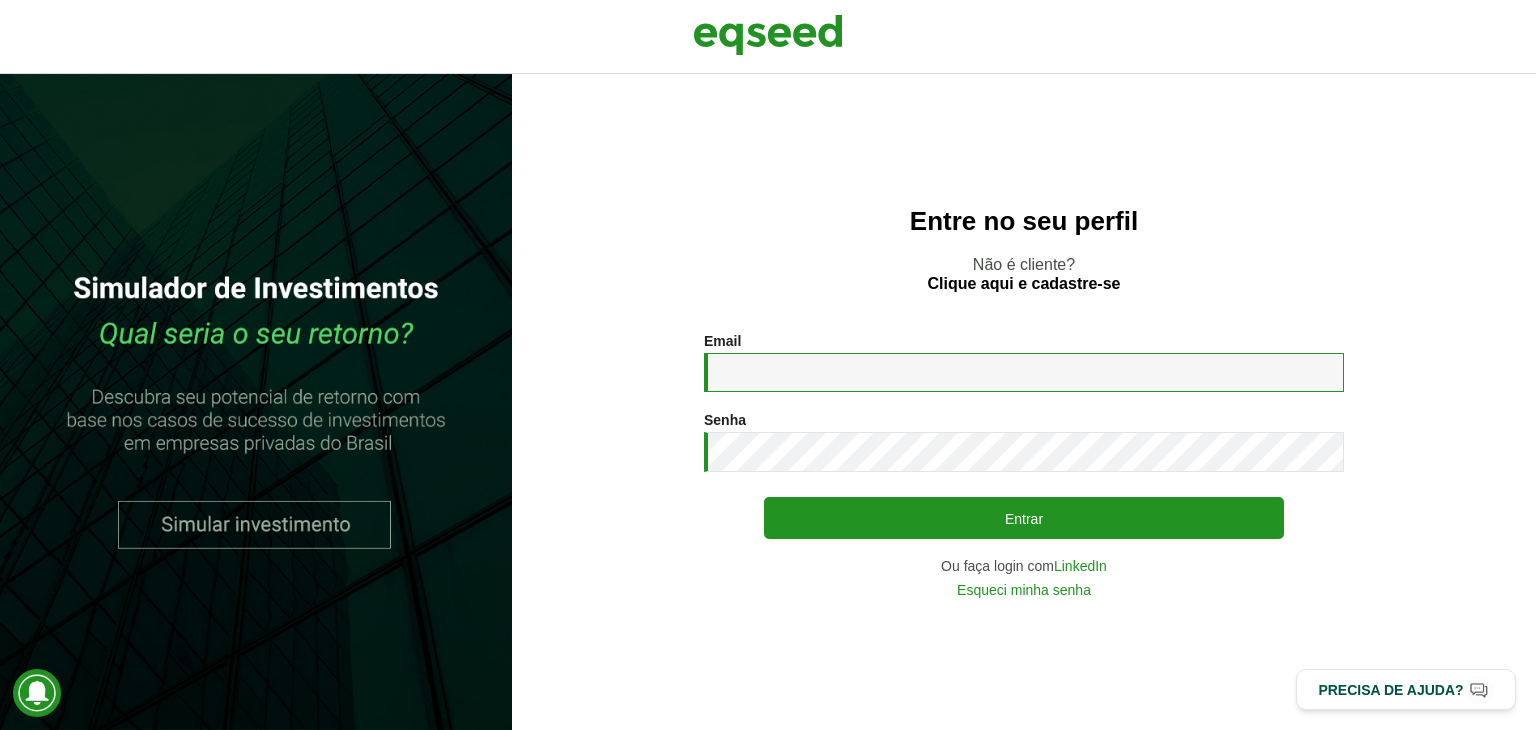 click on "Email  *" at bounding box center [1024, 372] 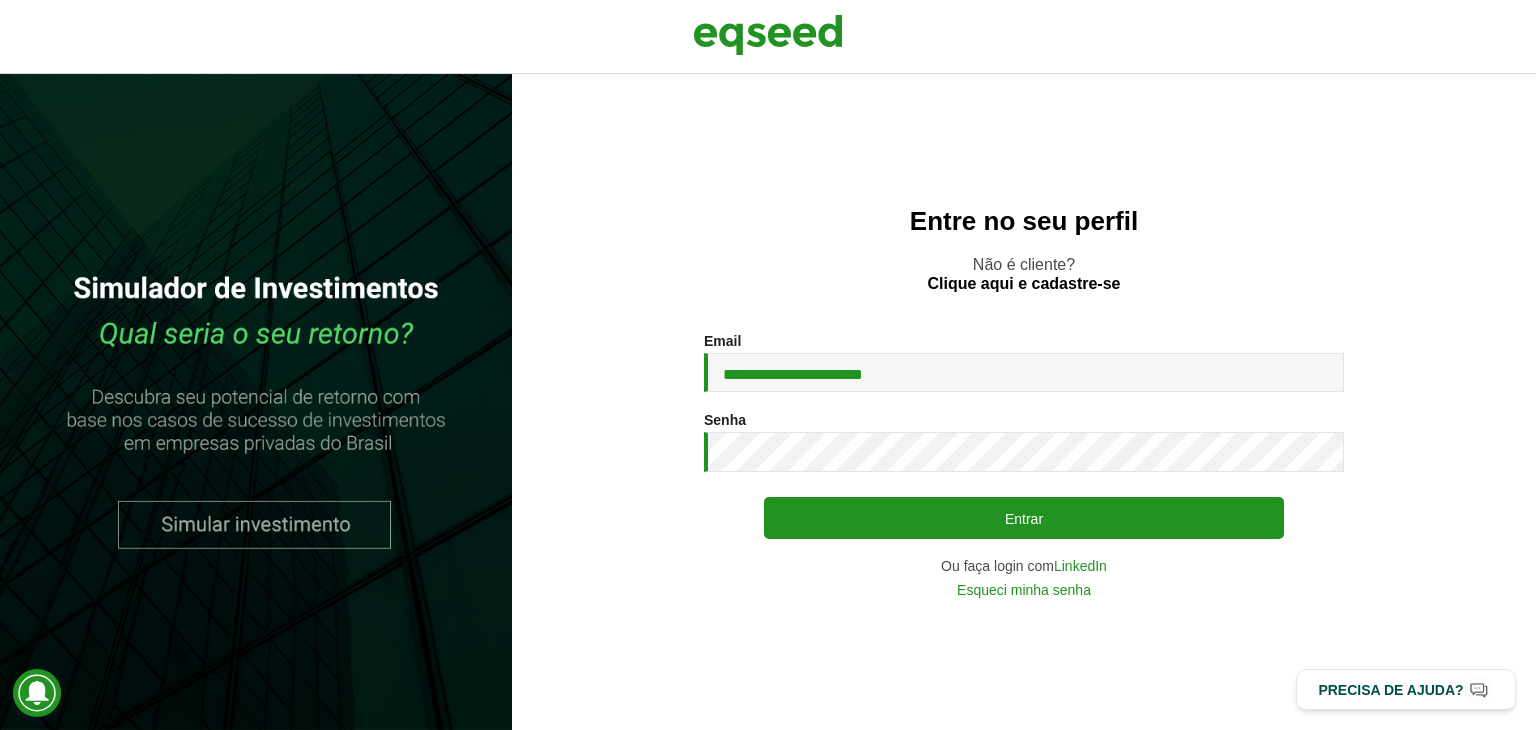 click on "**********" at bounding box center [1024, 465] 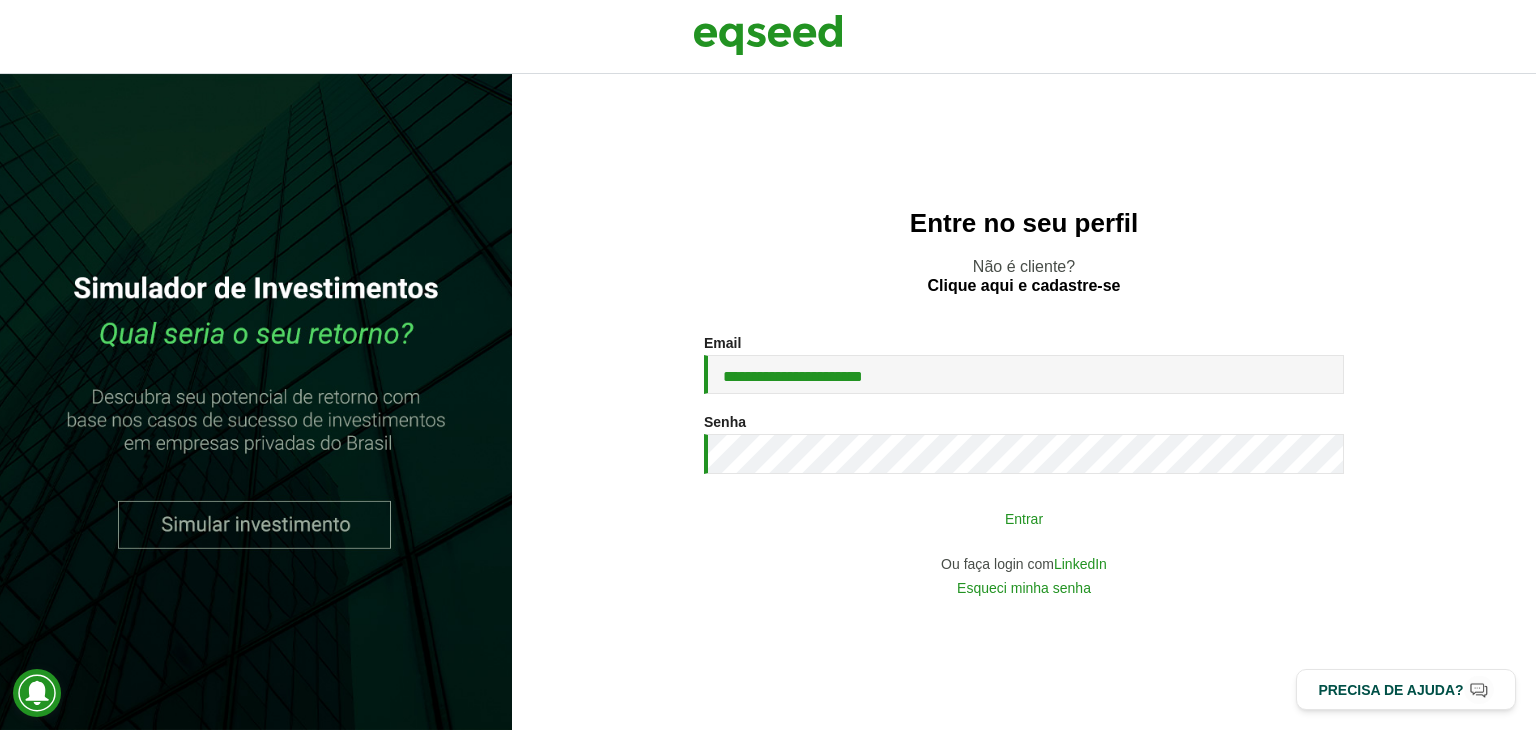 click on "Entrar" at bounding box center (1024, 518) 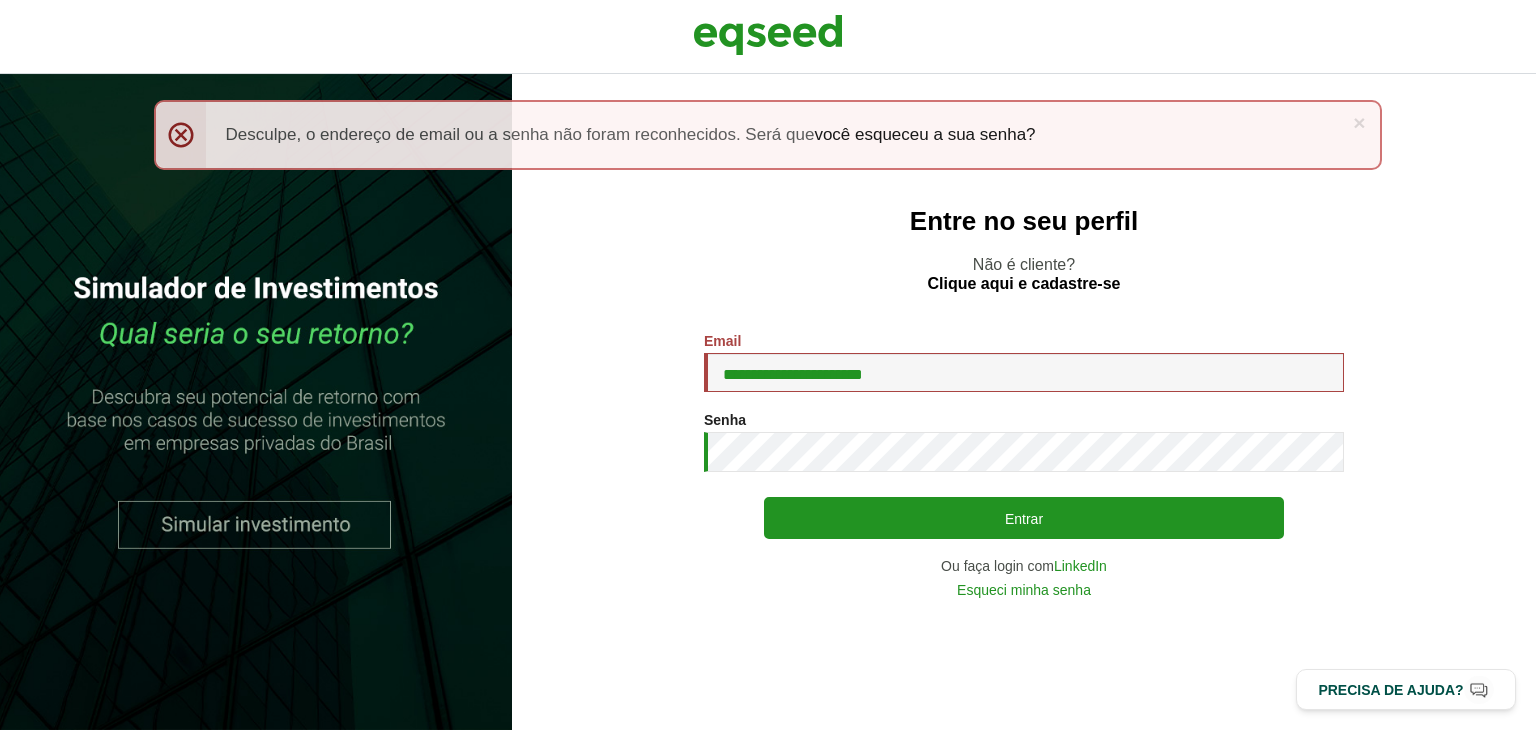 scroll, scrollTop: 0, scrollLeft: 0, axis: both 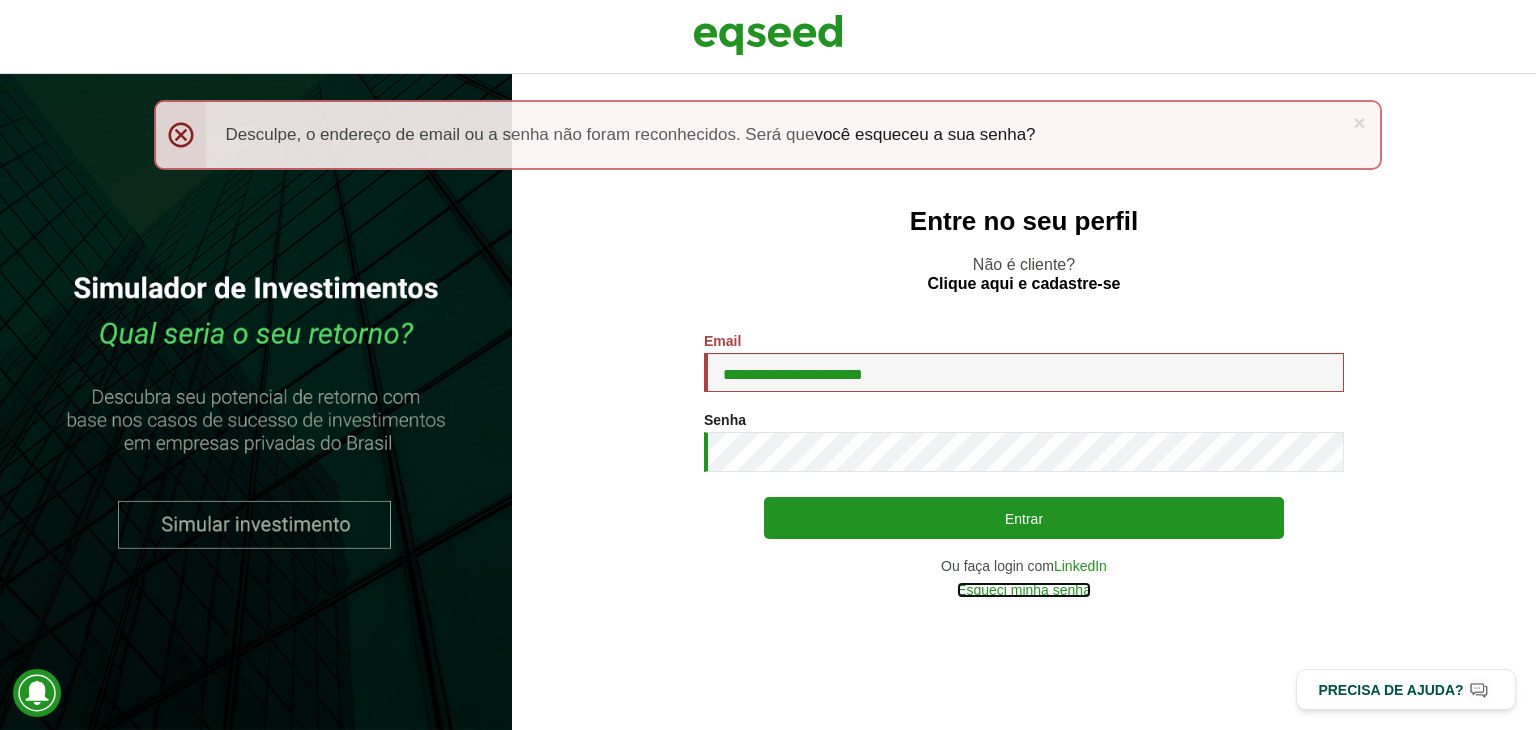 click on "Esqueci minha senha" at bounding box center (1024, 590) 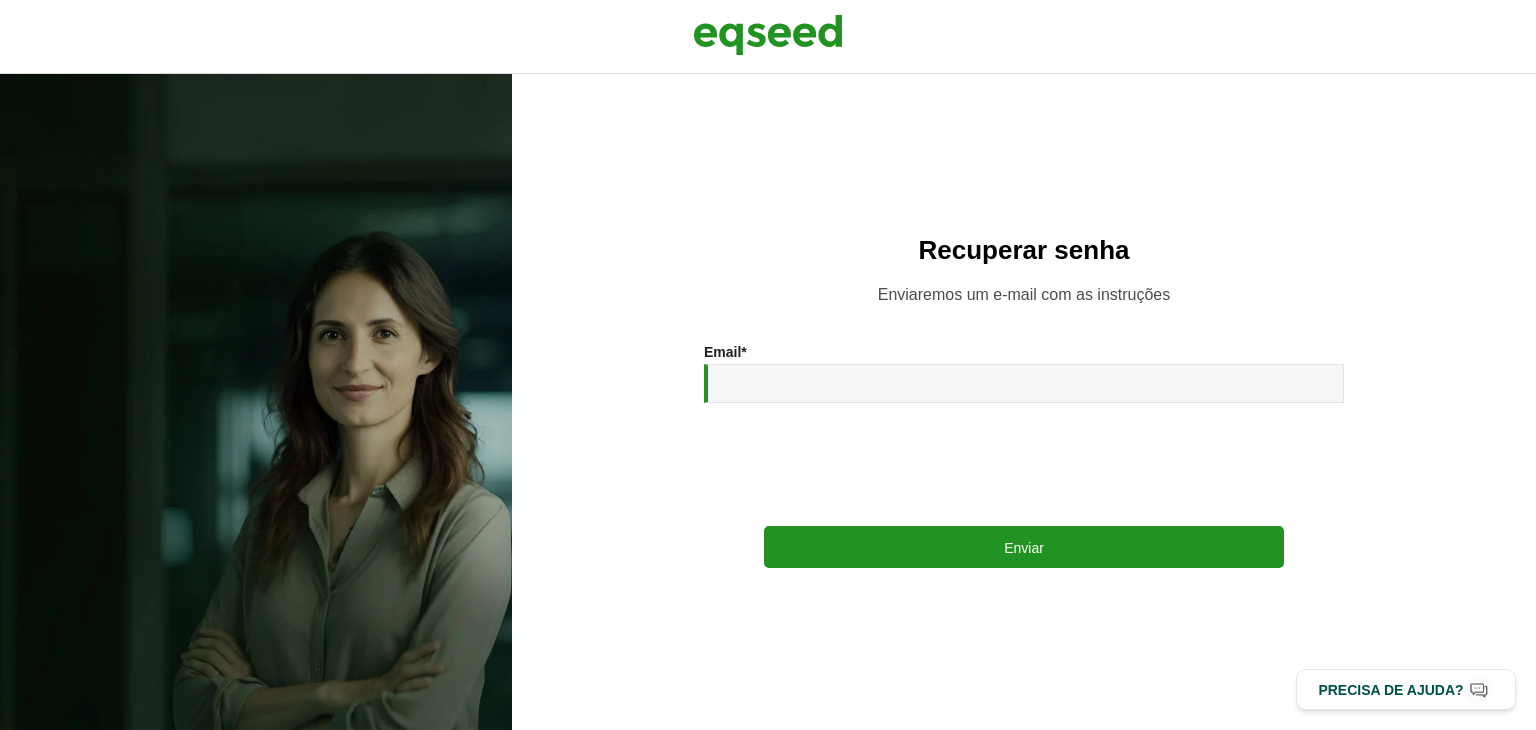 scroll, scrollTop: 0, scrollLeft: 0, axis: both 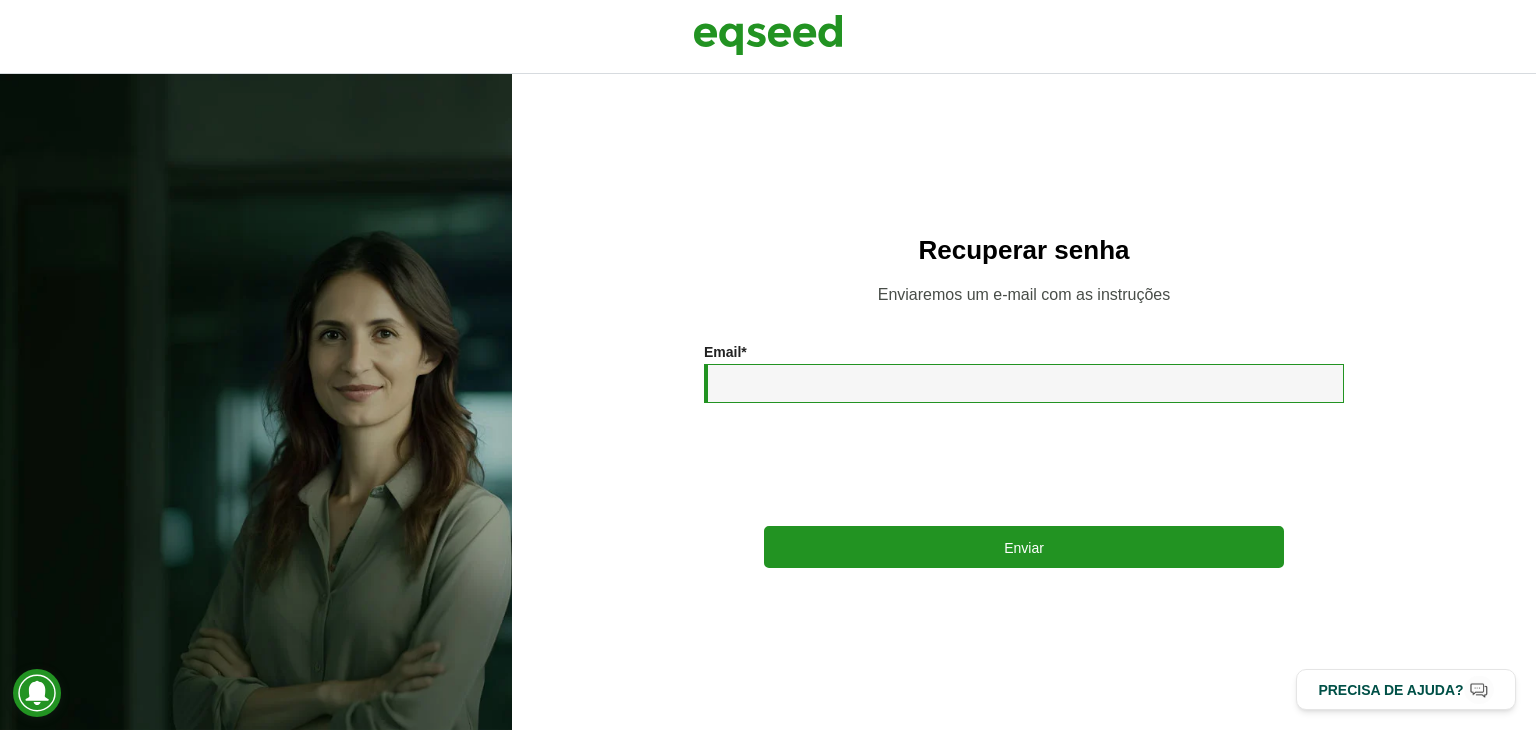 click on "Email  *" at bounding box center (1024, 383) 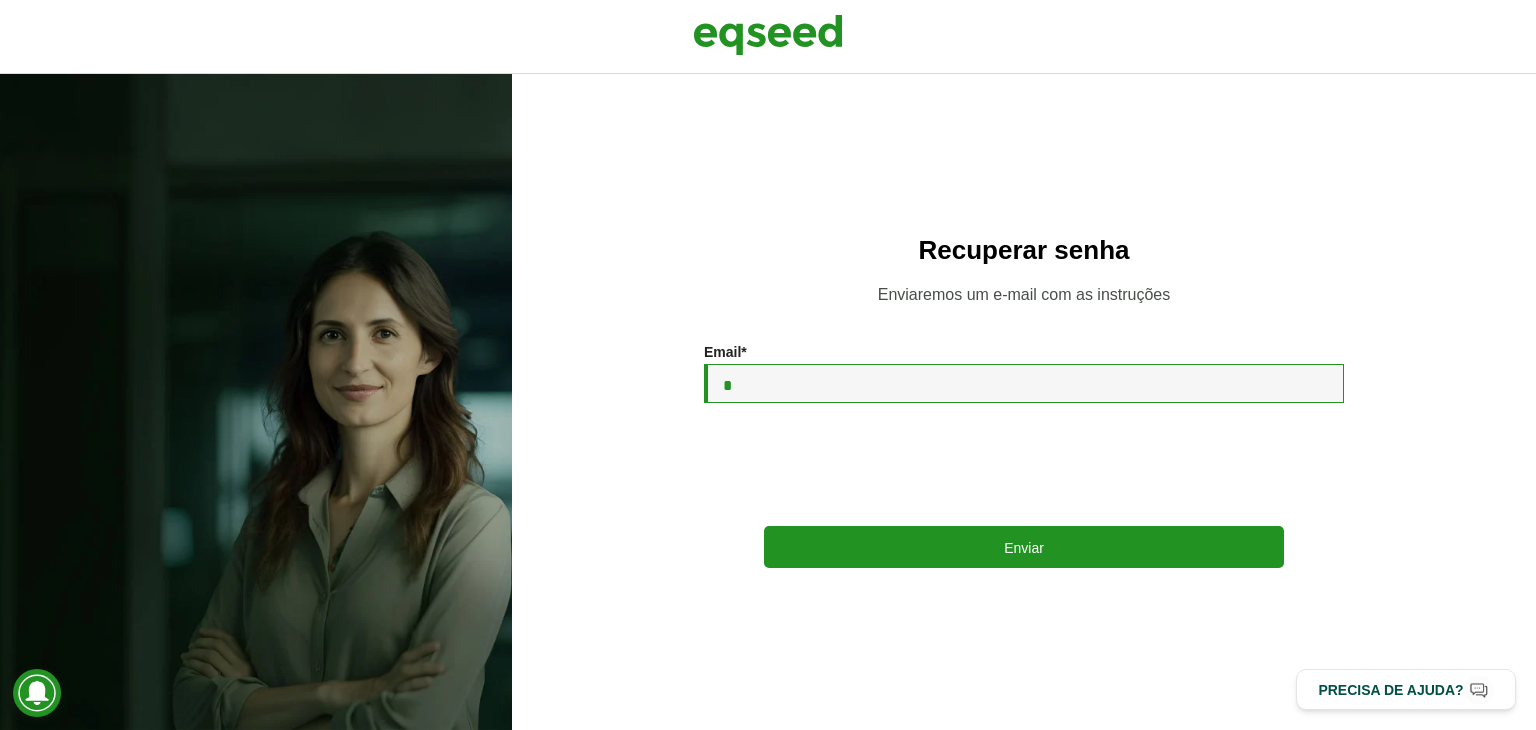 type on "**********" 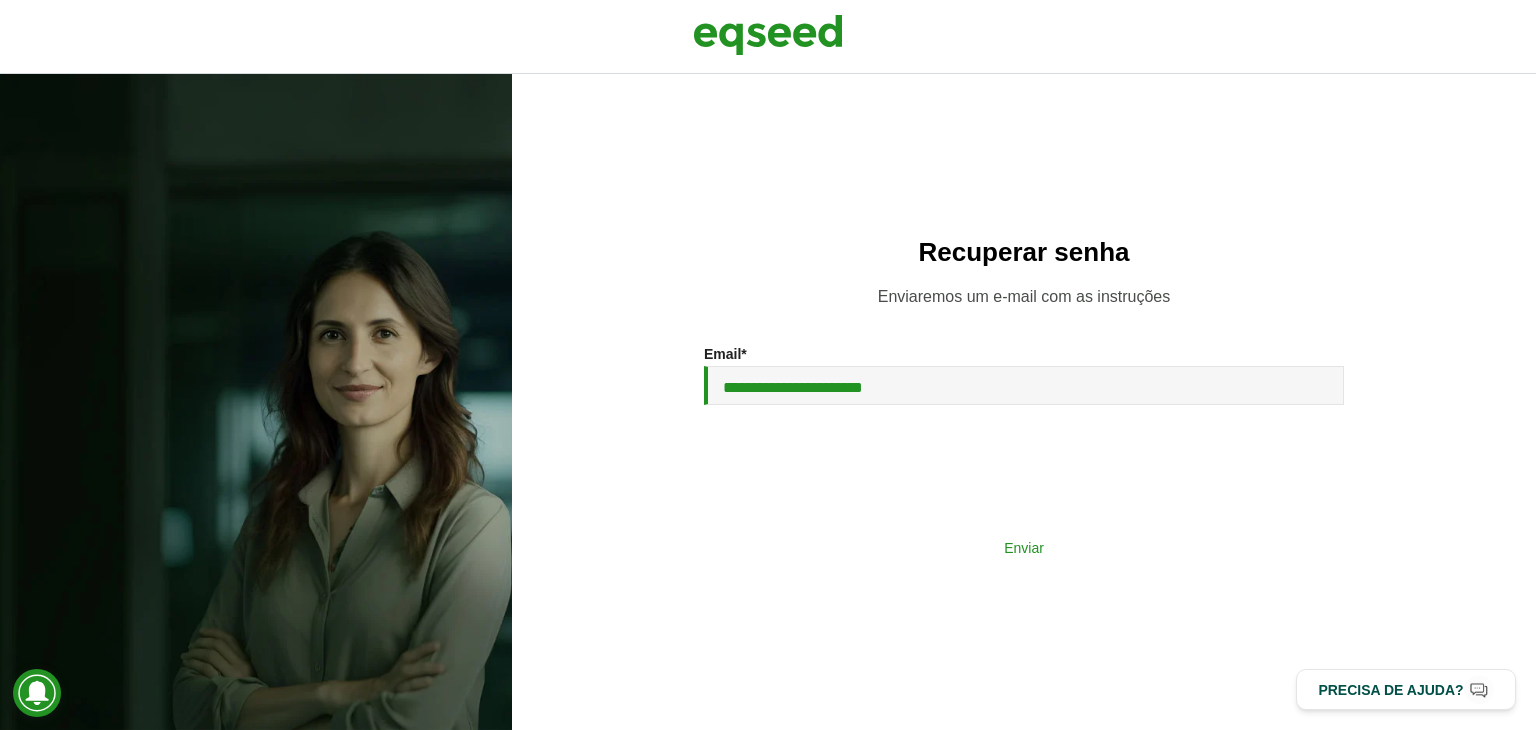 click on "Enviar" at bounding box center [1024, 547] 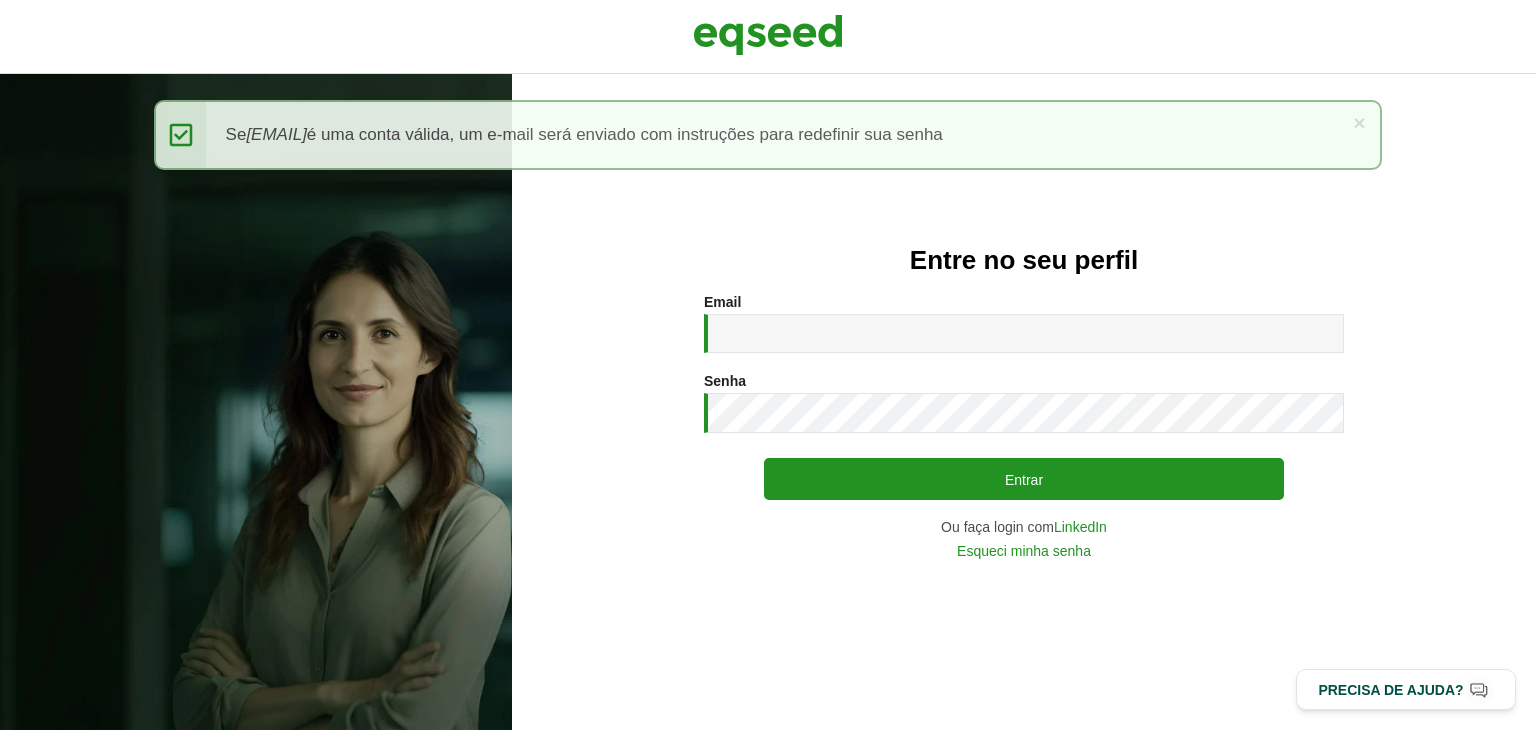 scroll, scrollTop: 0, scrollLeft: 0, axis: both 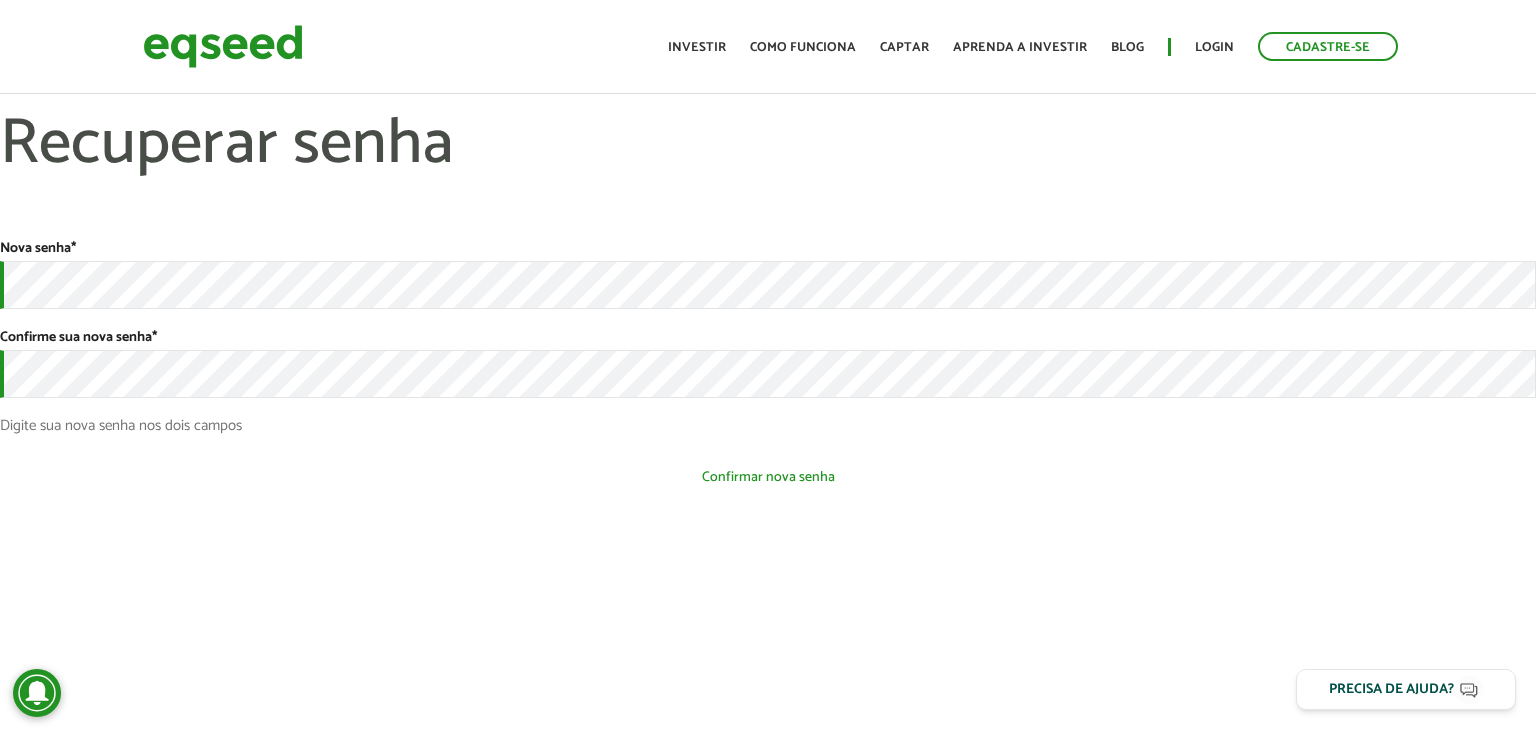 click on "Confirmar nova senha" at bounding box center [768, 477] 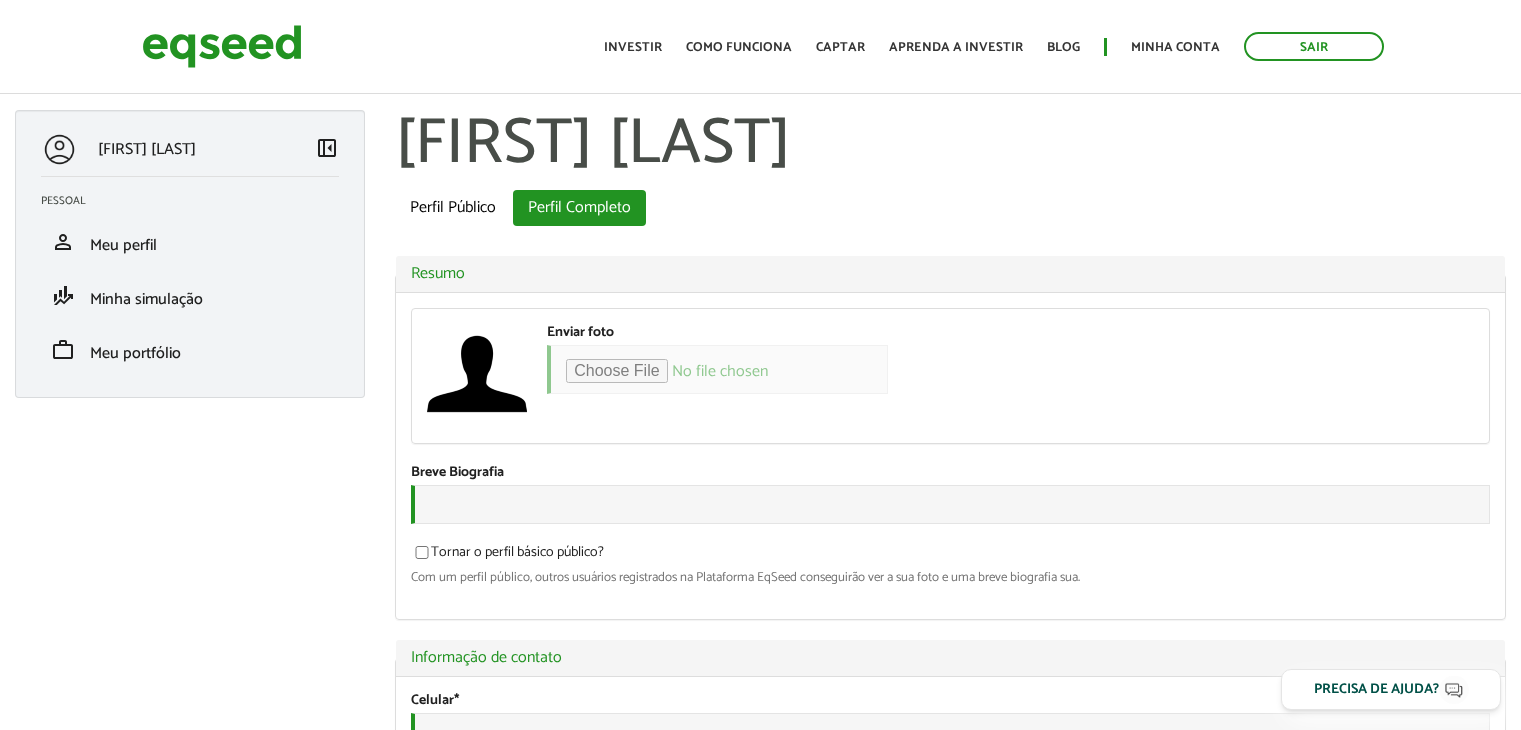 scroll, scrollTop: 0, scrollLeft: 0, axis: both 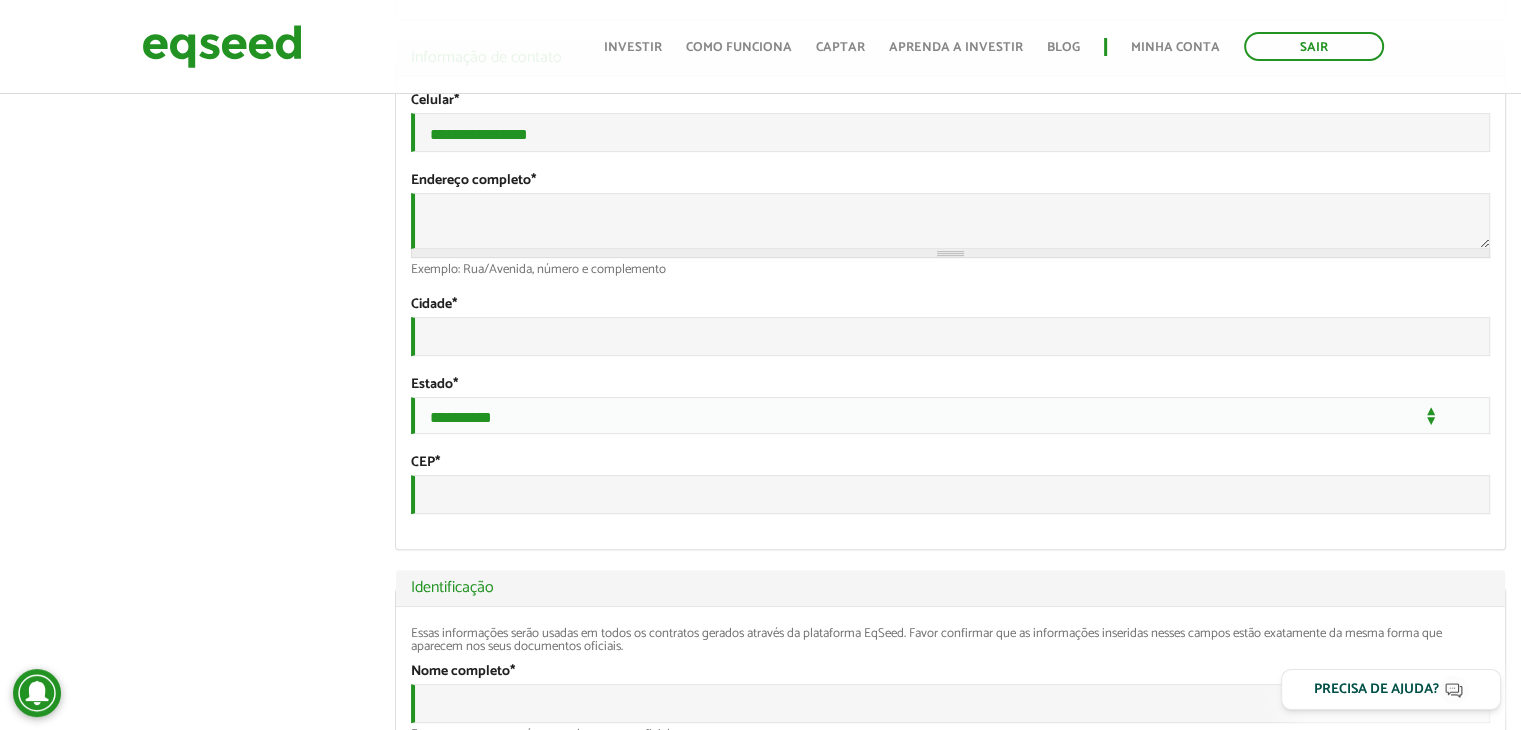 type on "**********" 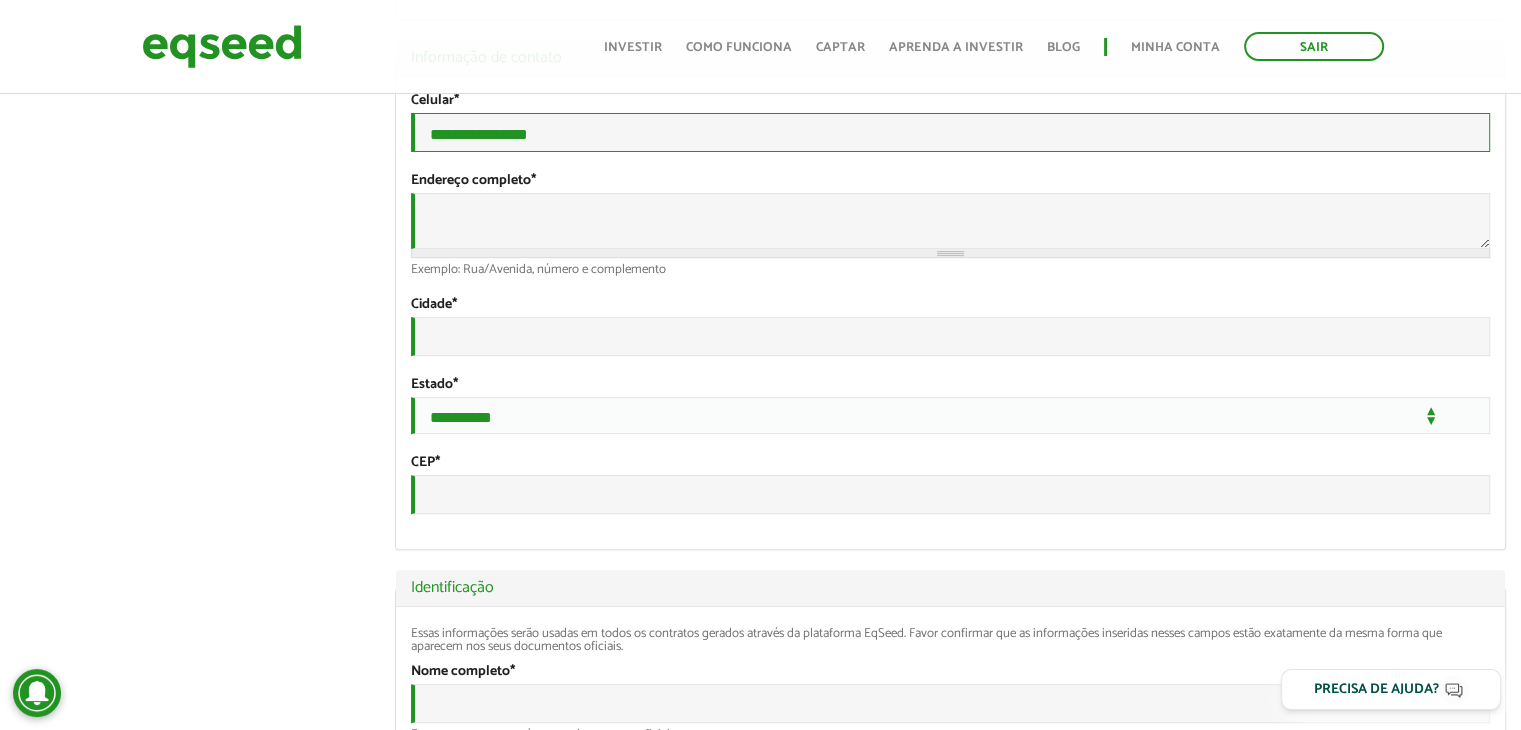 click on "**********" at bounding box center (950, 132) 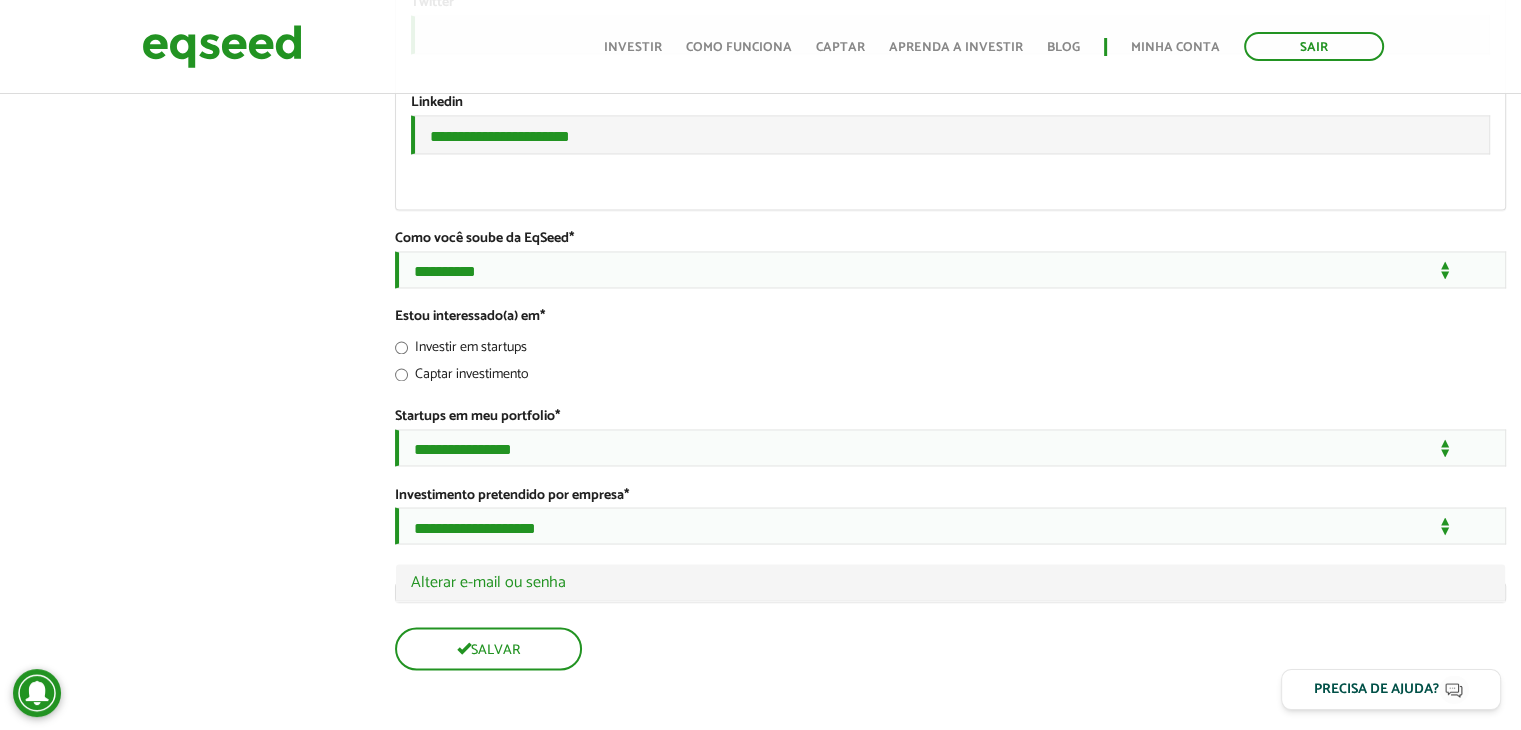 scroll, scrollTop: 3541, scrollLeft: 0, axis: vertical 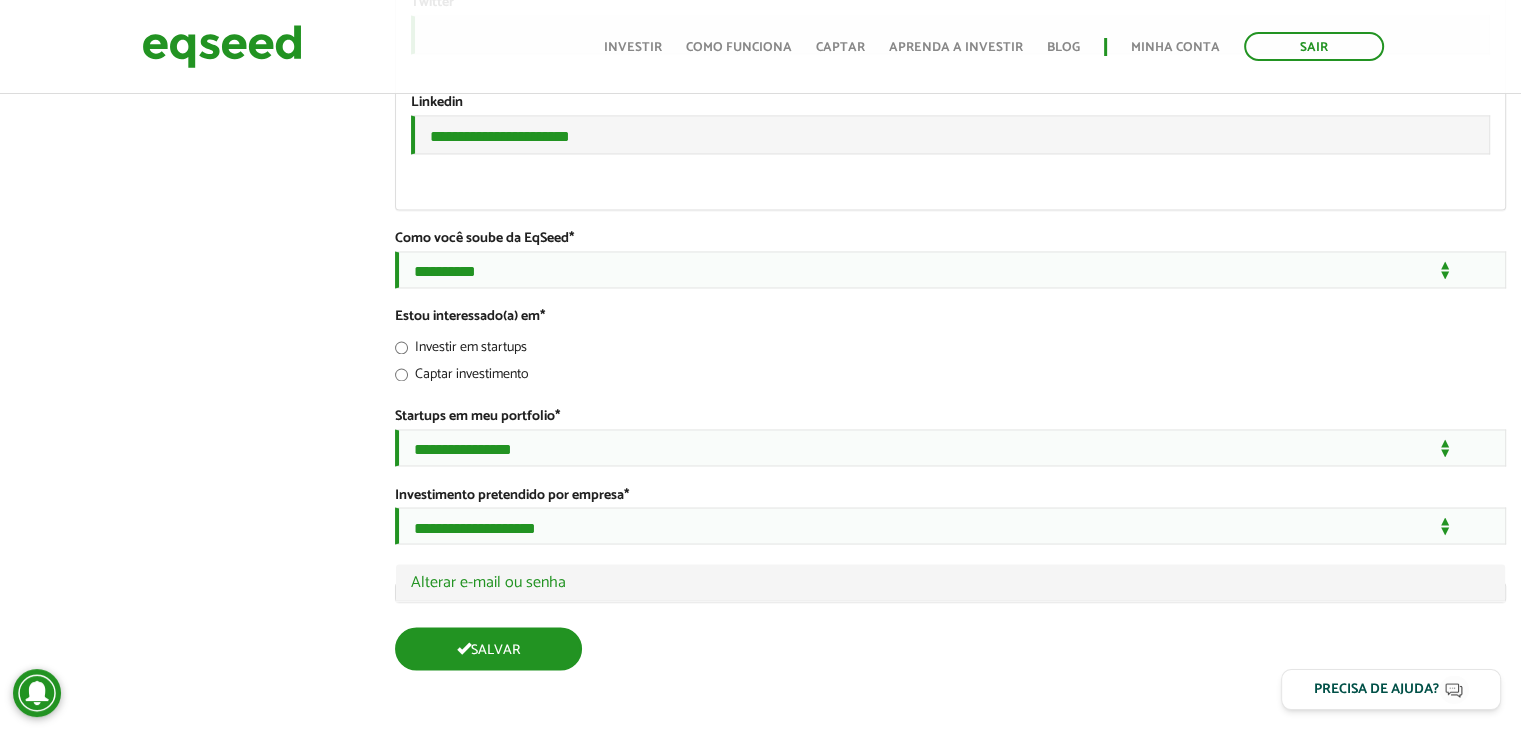 type on "**********" 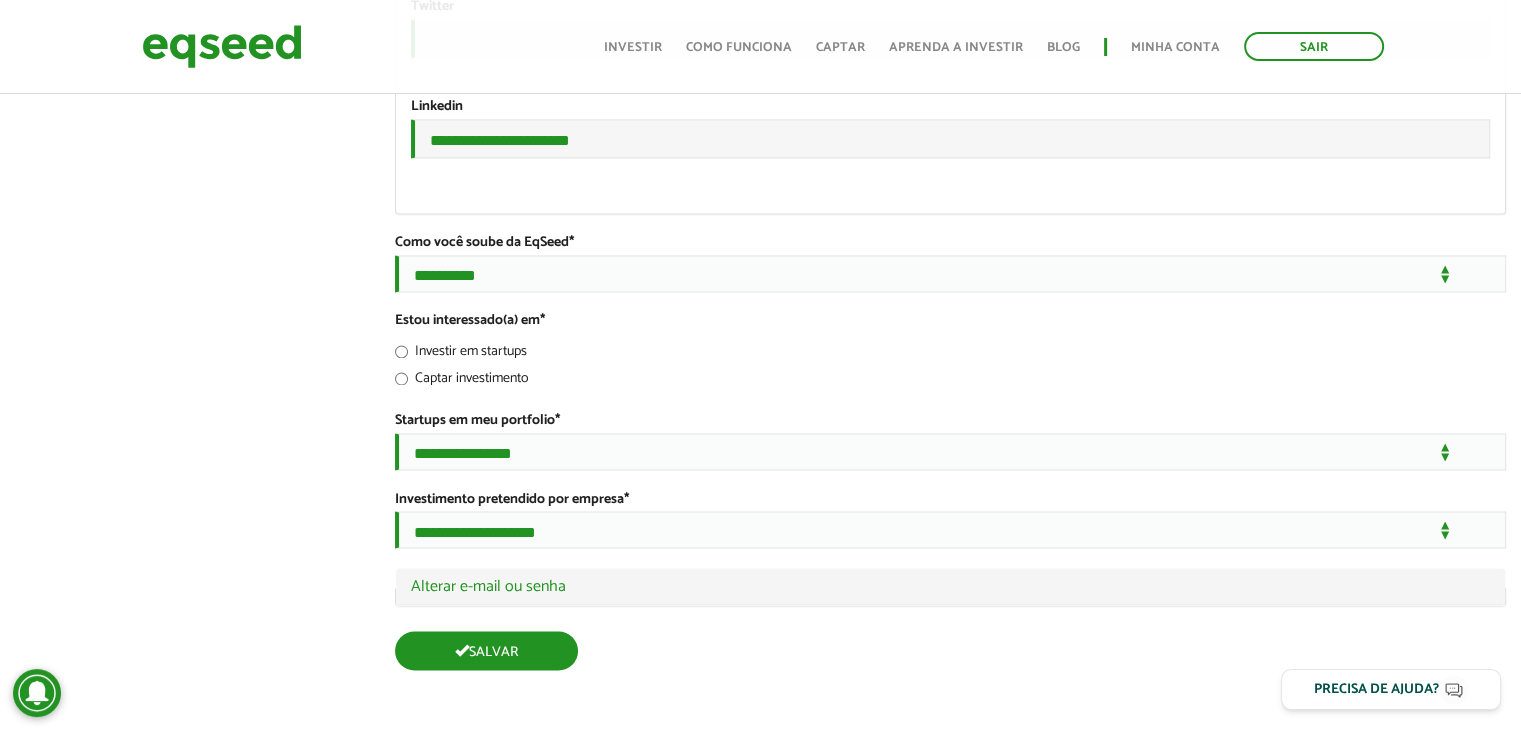 click on "Salvar" at bounding box center (486, 650) 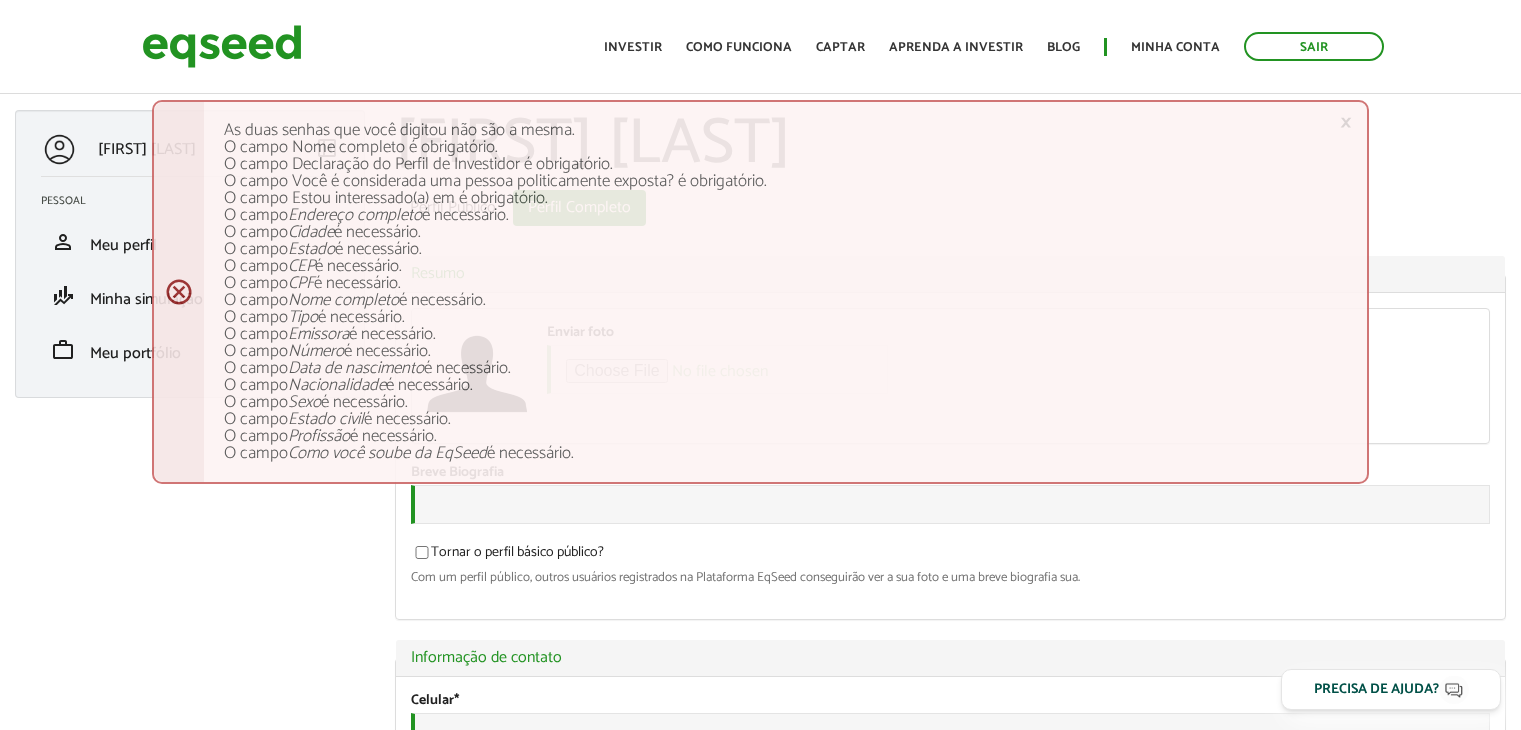 scroll, scrollTop: 0, scrollLeft: 0, axis: both 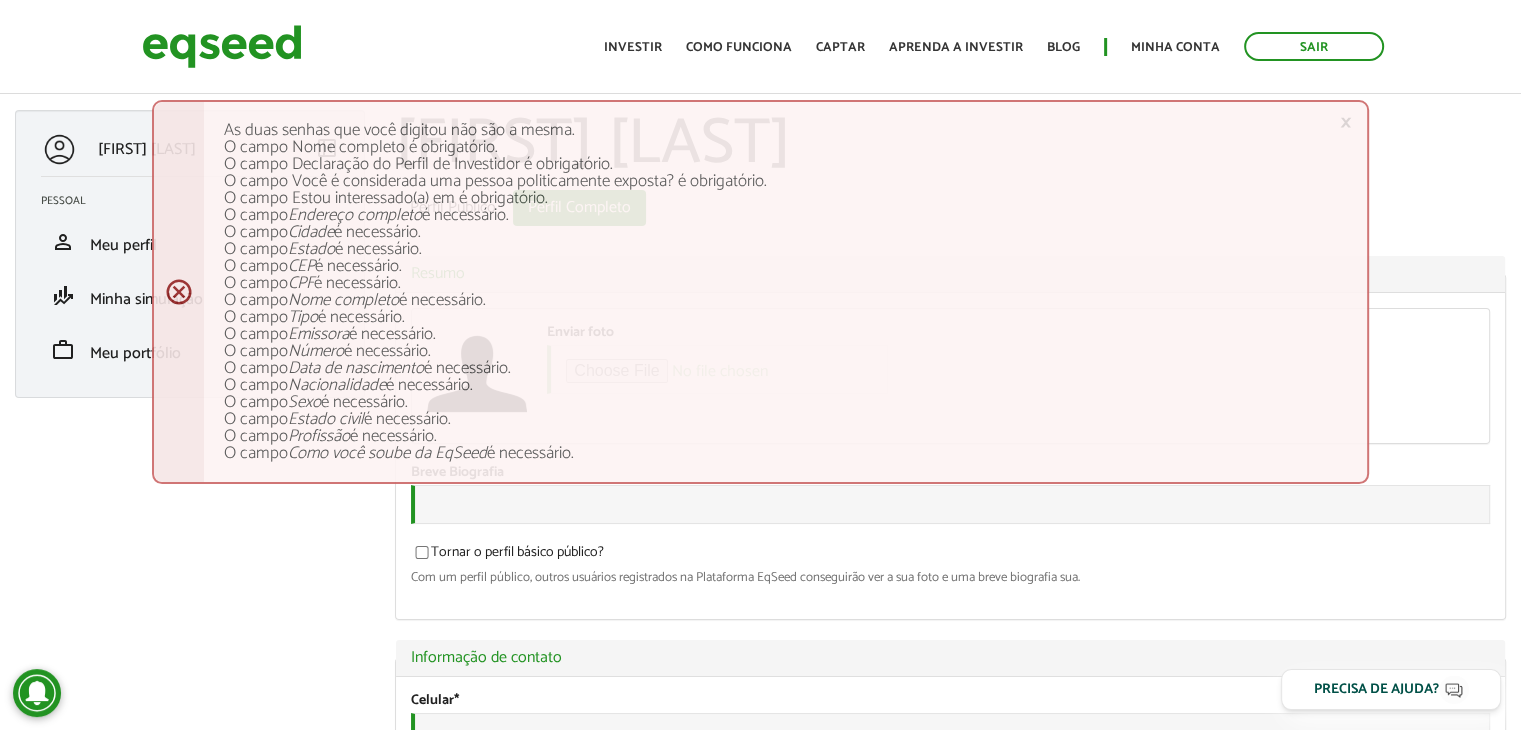 click on "**********" at bounding box center (760, 2059) 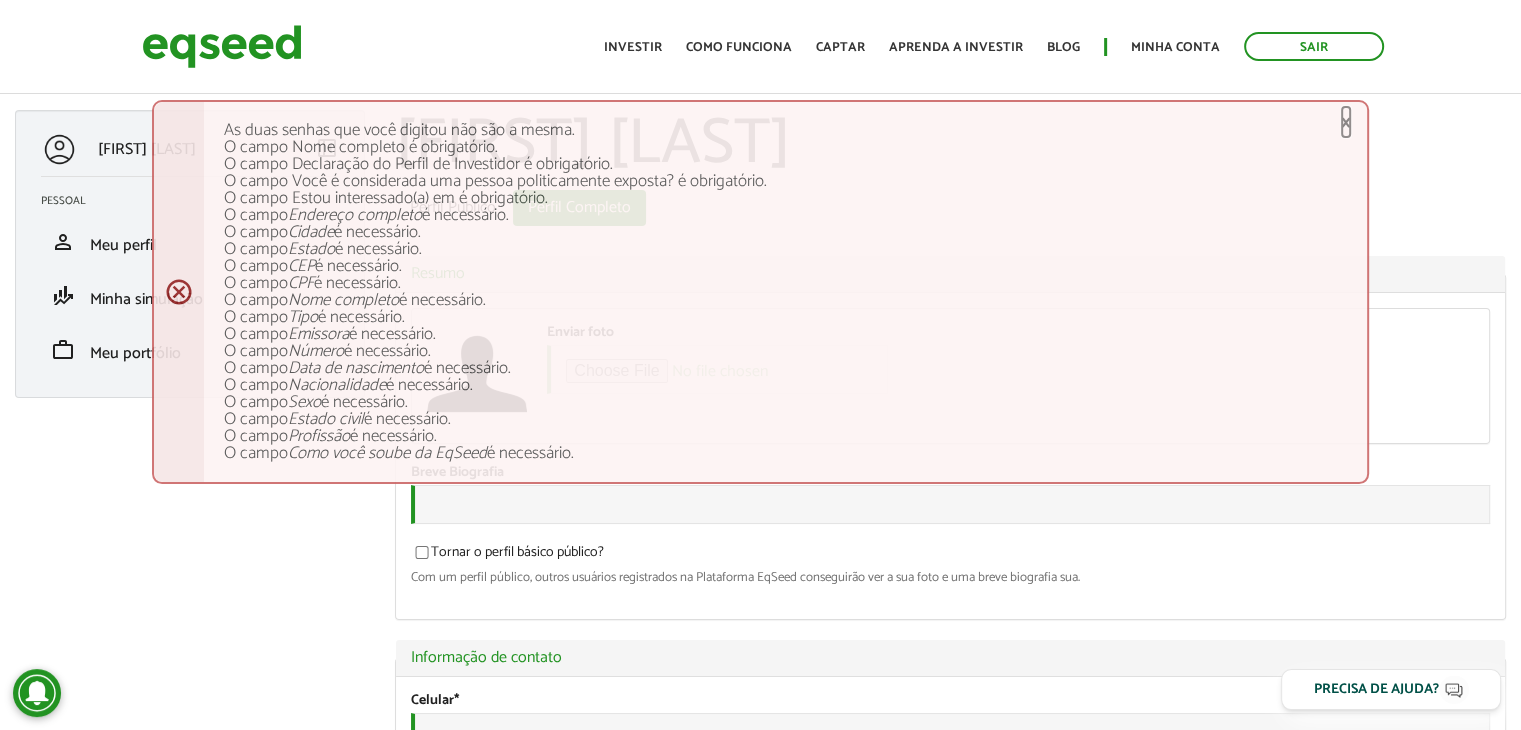 click on "×" at bounding box center [1346, 122] 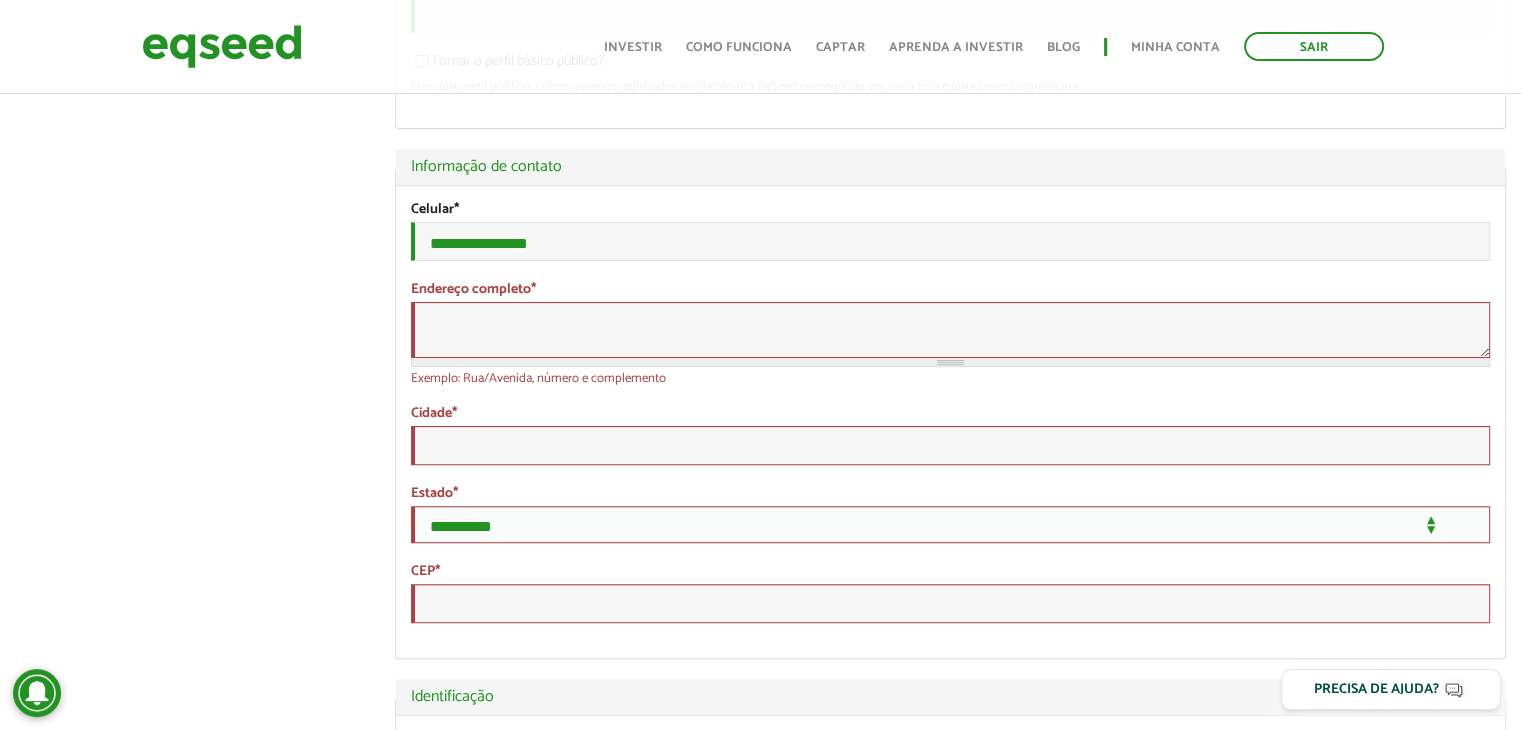 scroll, scrollTop: 500, scrollLeft: 0, axis: vertical 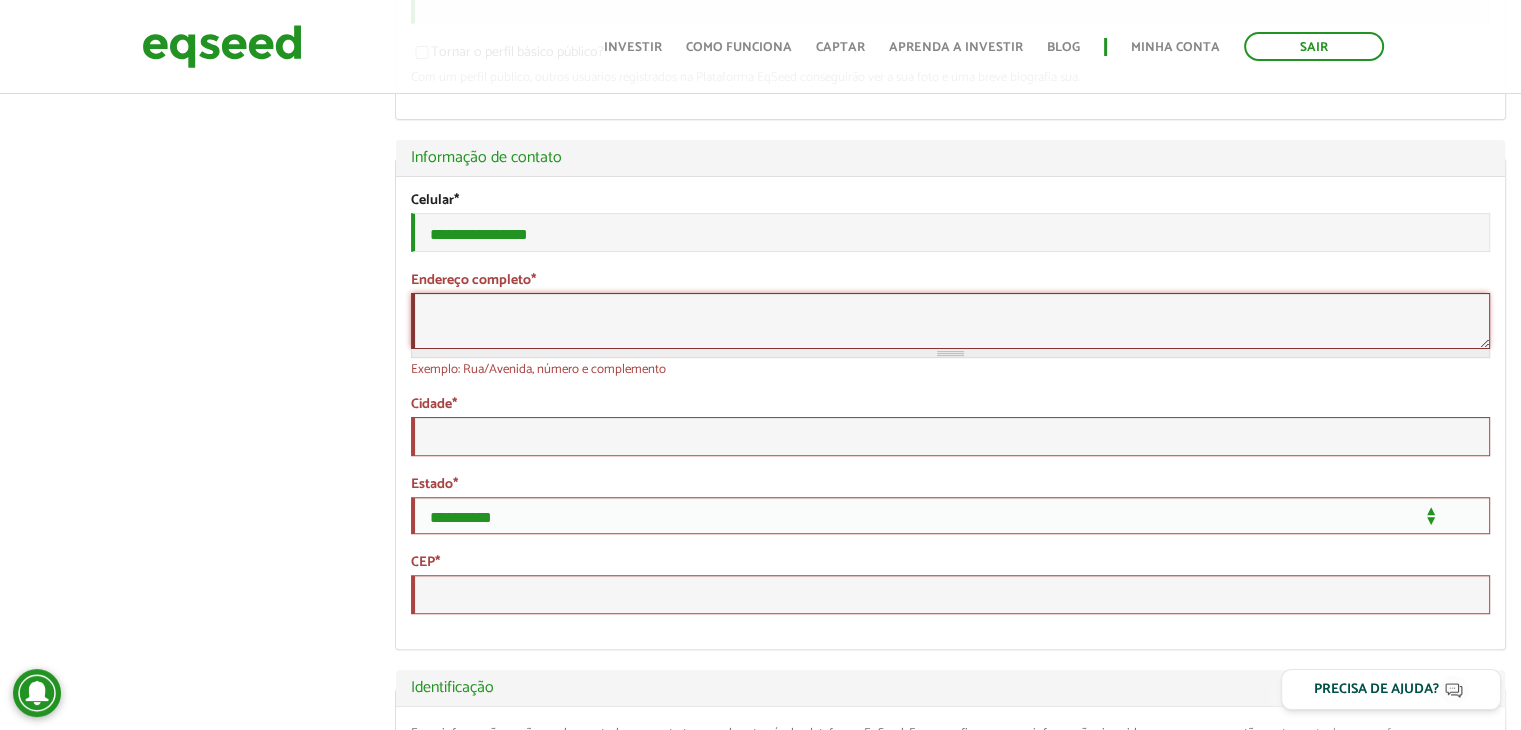 click on "Endereço completo  *" at bounding box center [950, 321] 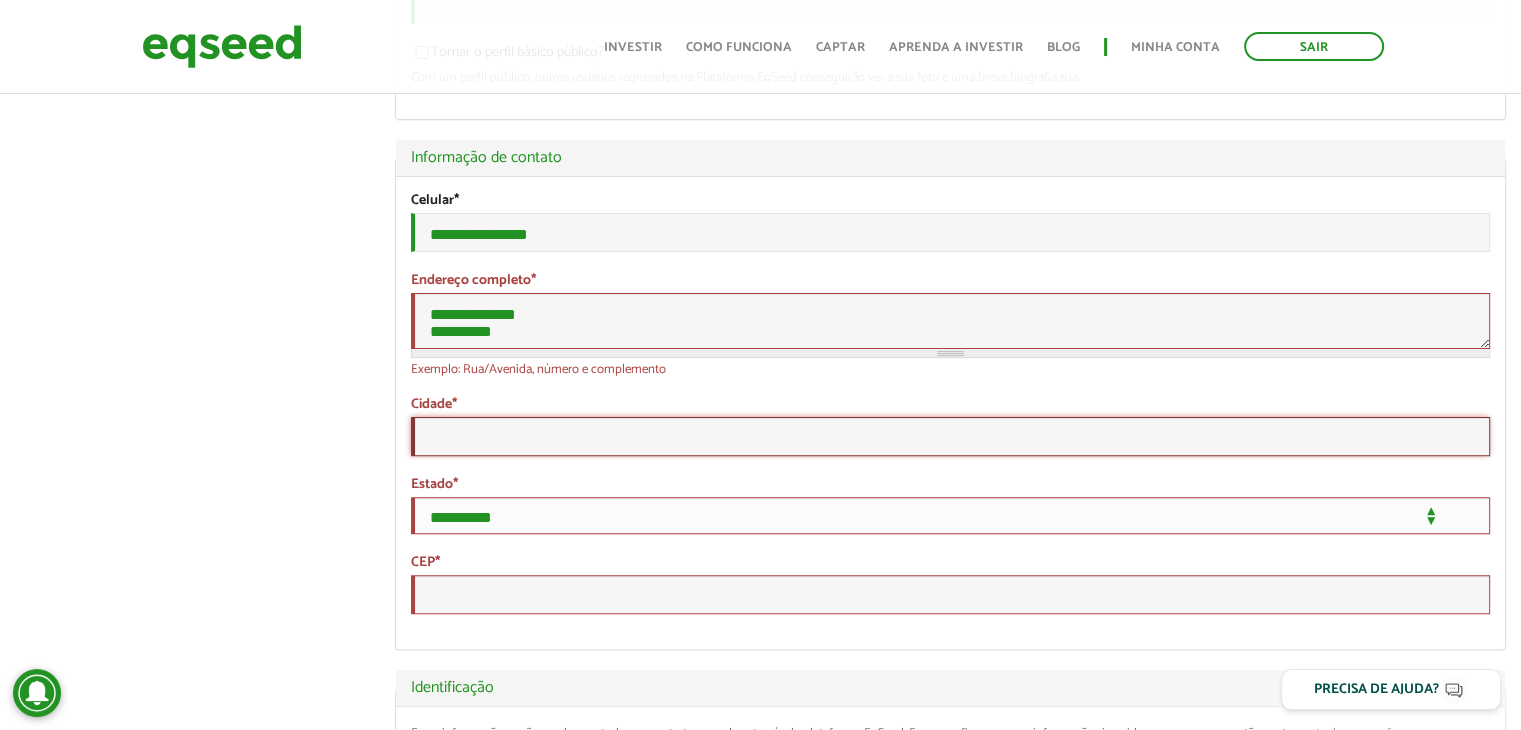 type on "**********" 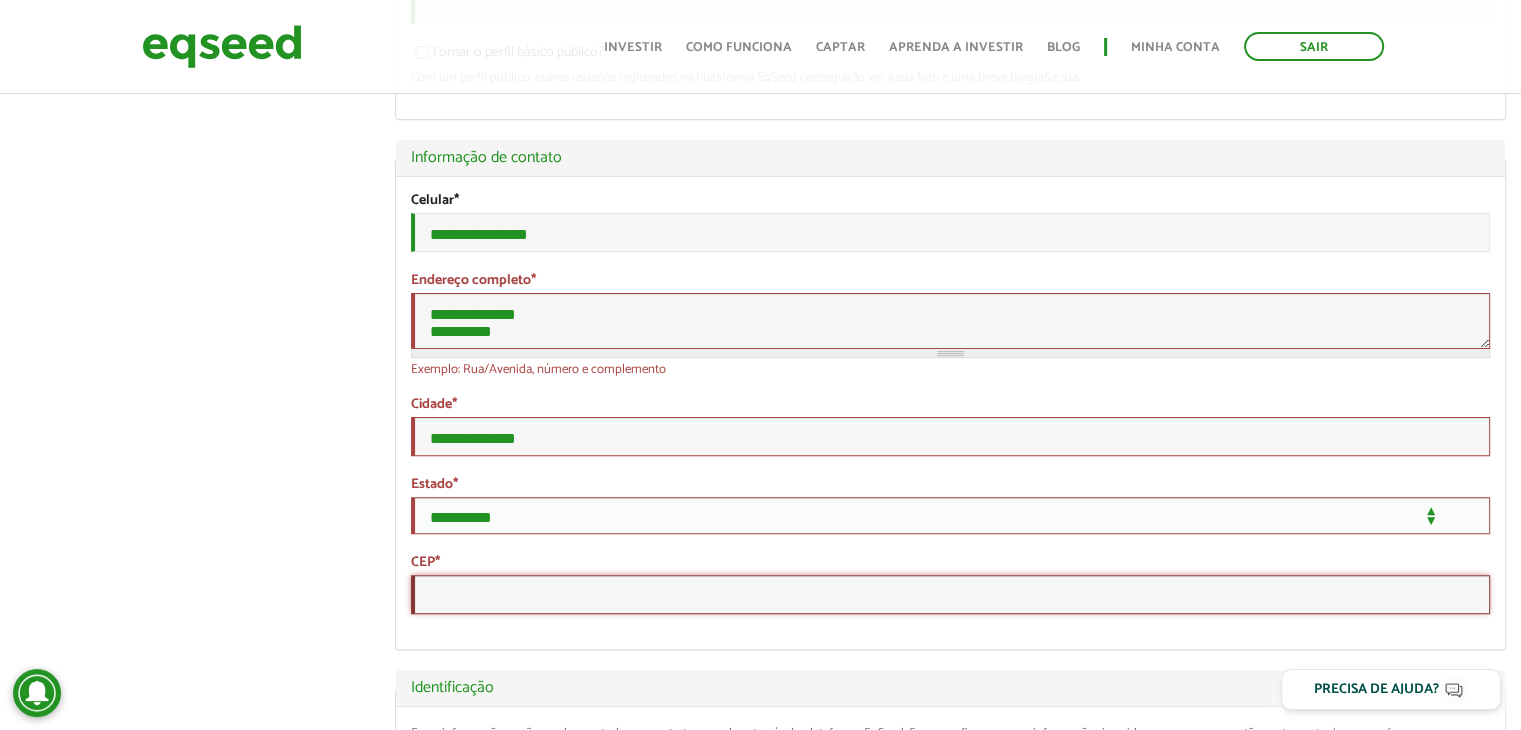 type on "****" 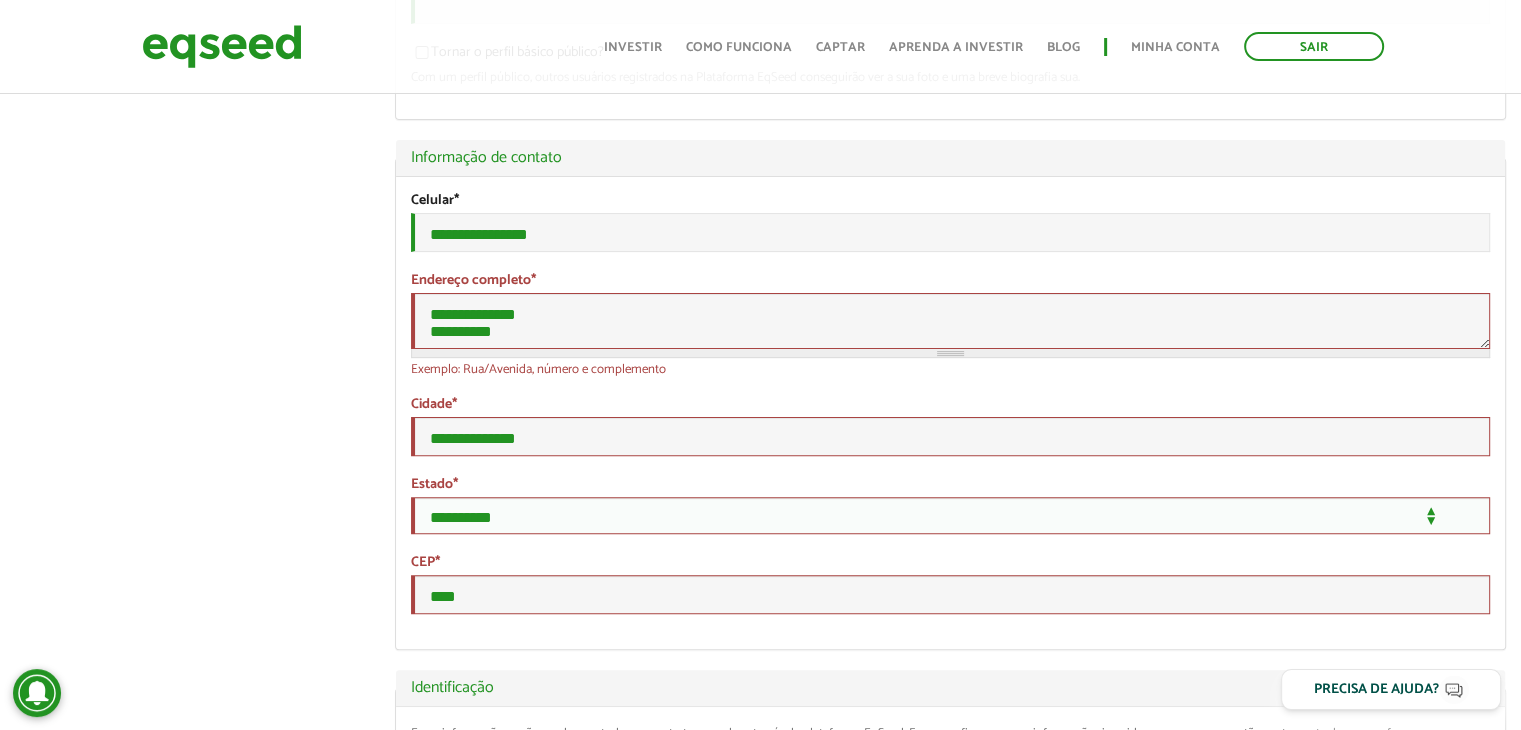 type on "**********" 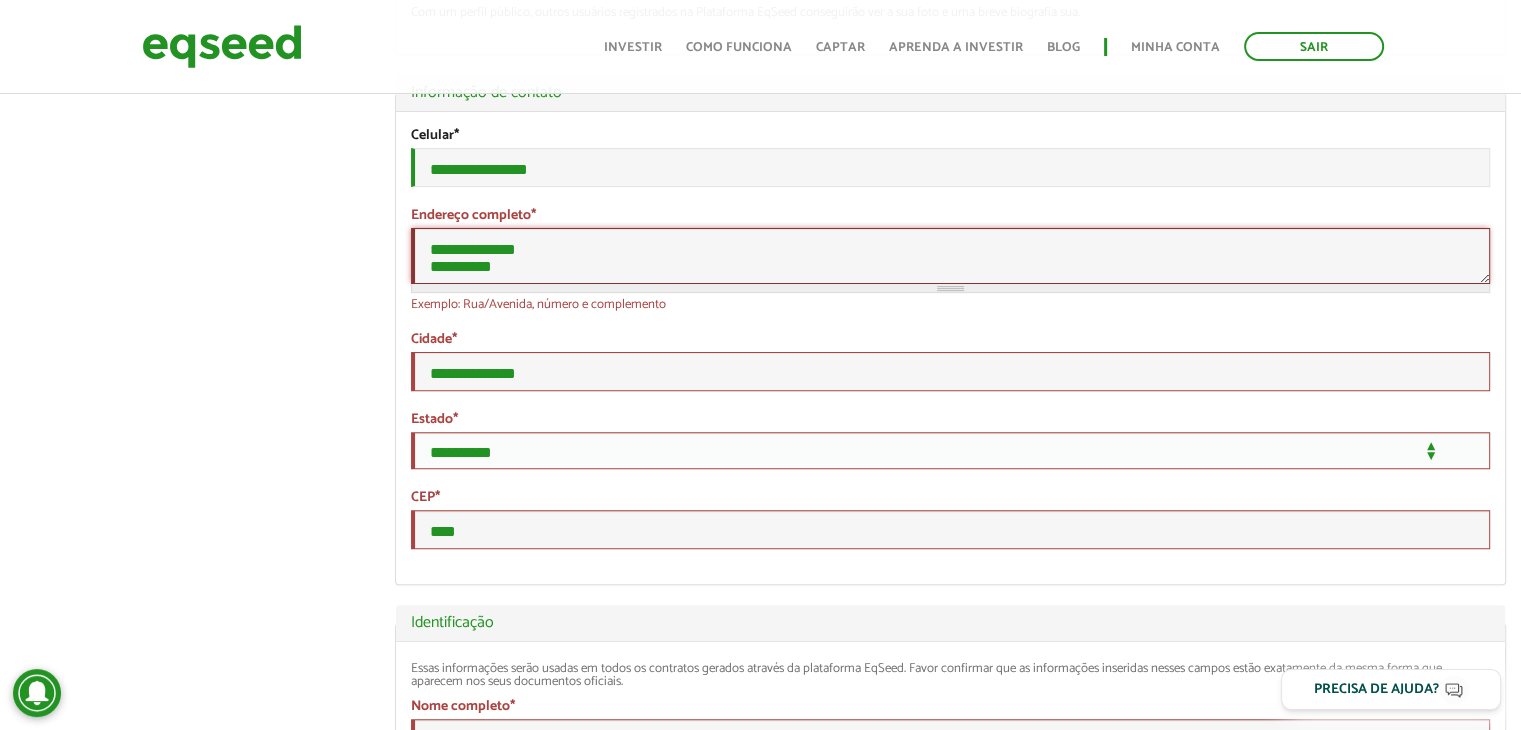scroll, scrollTop: 600, scrollLeft: 0, axis: vertical 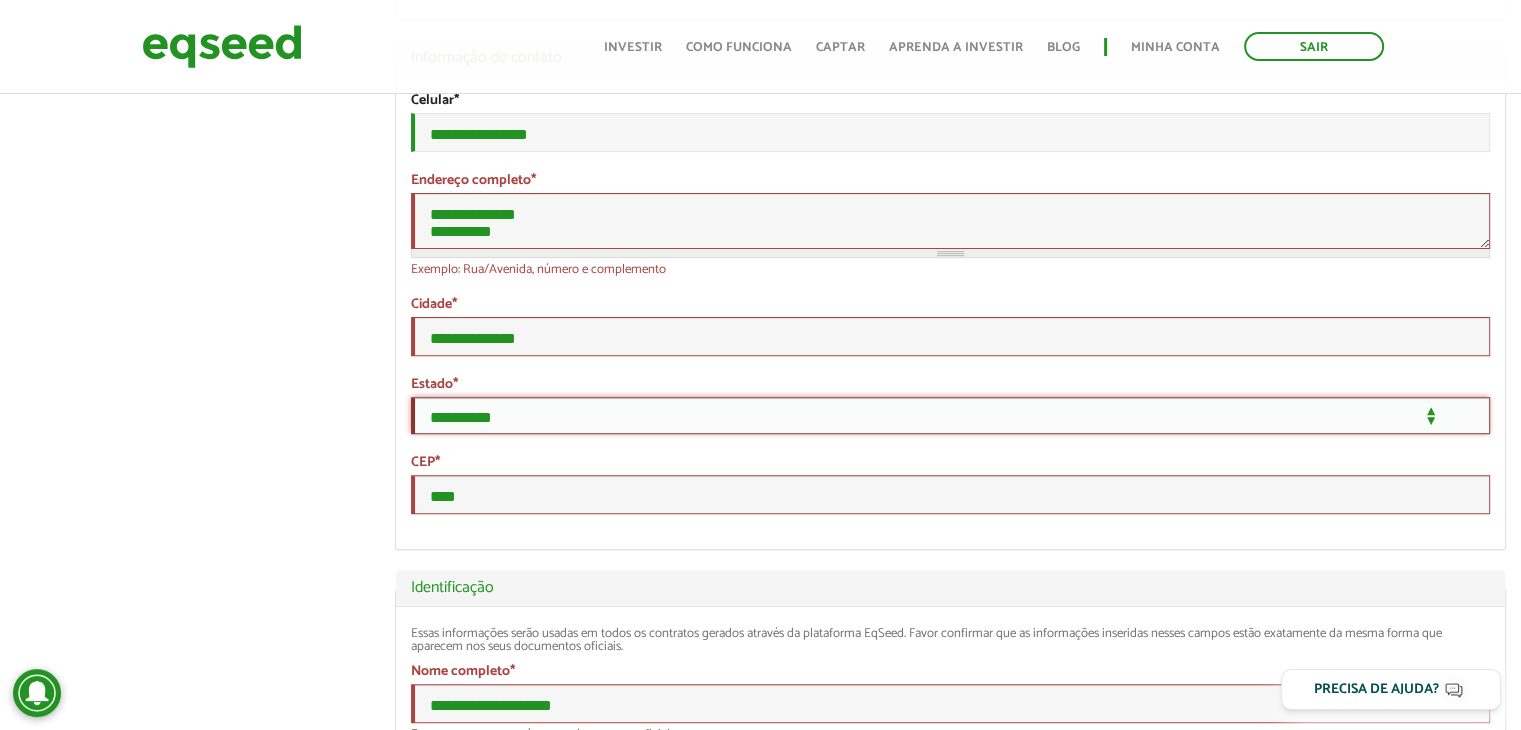 click on "**********" at bounding box center (950, 415) 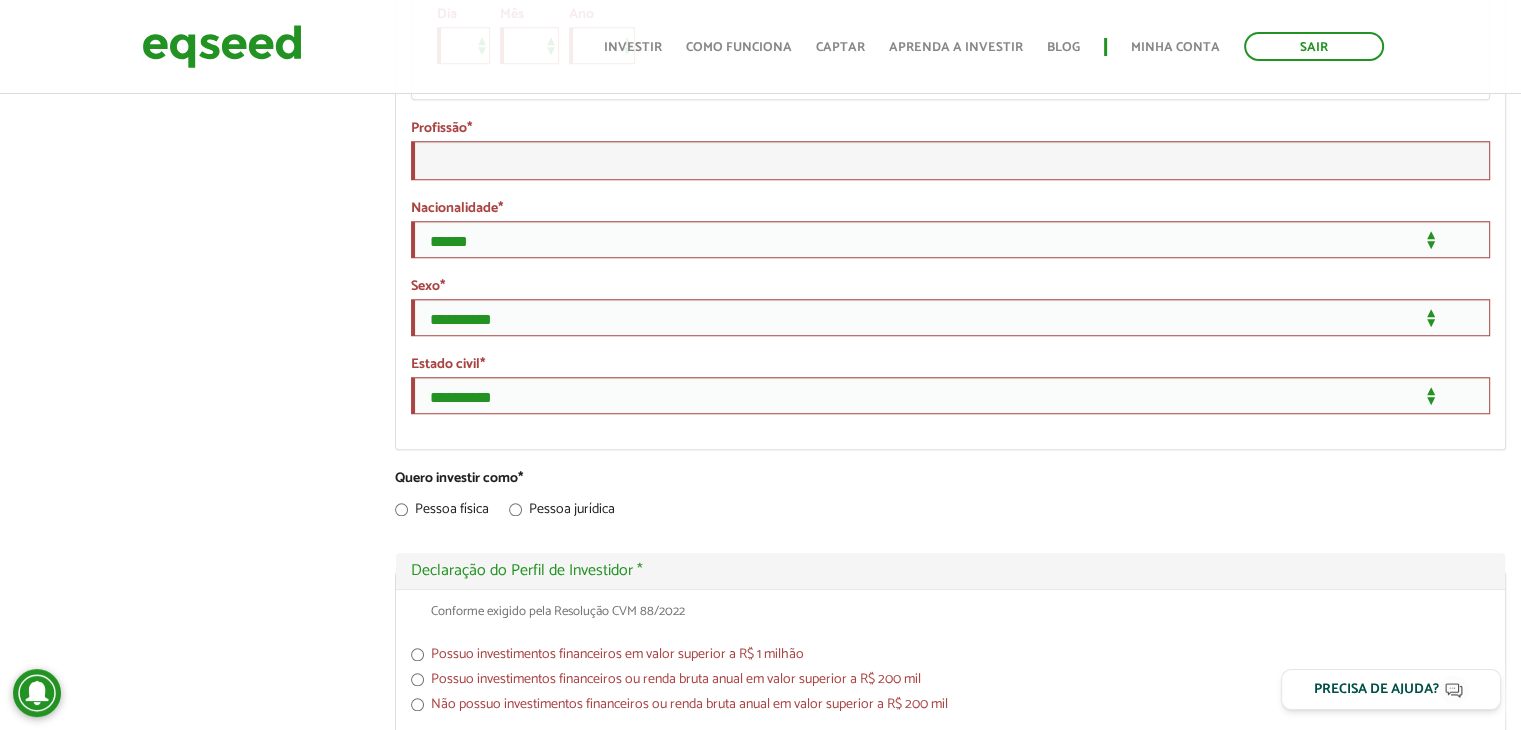 scroll, scrollTop: 1600, scrollLeft: 0, axis: vertical 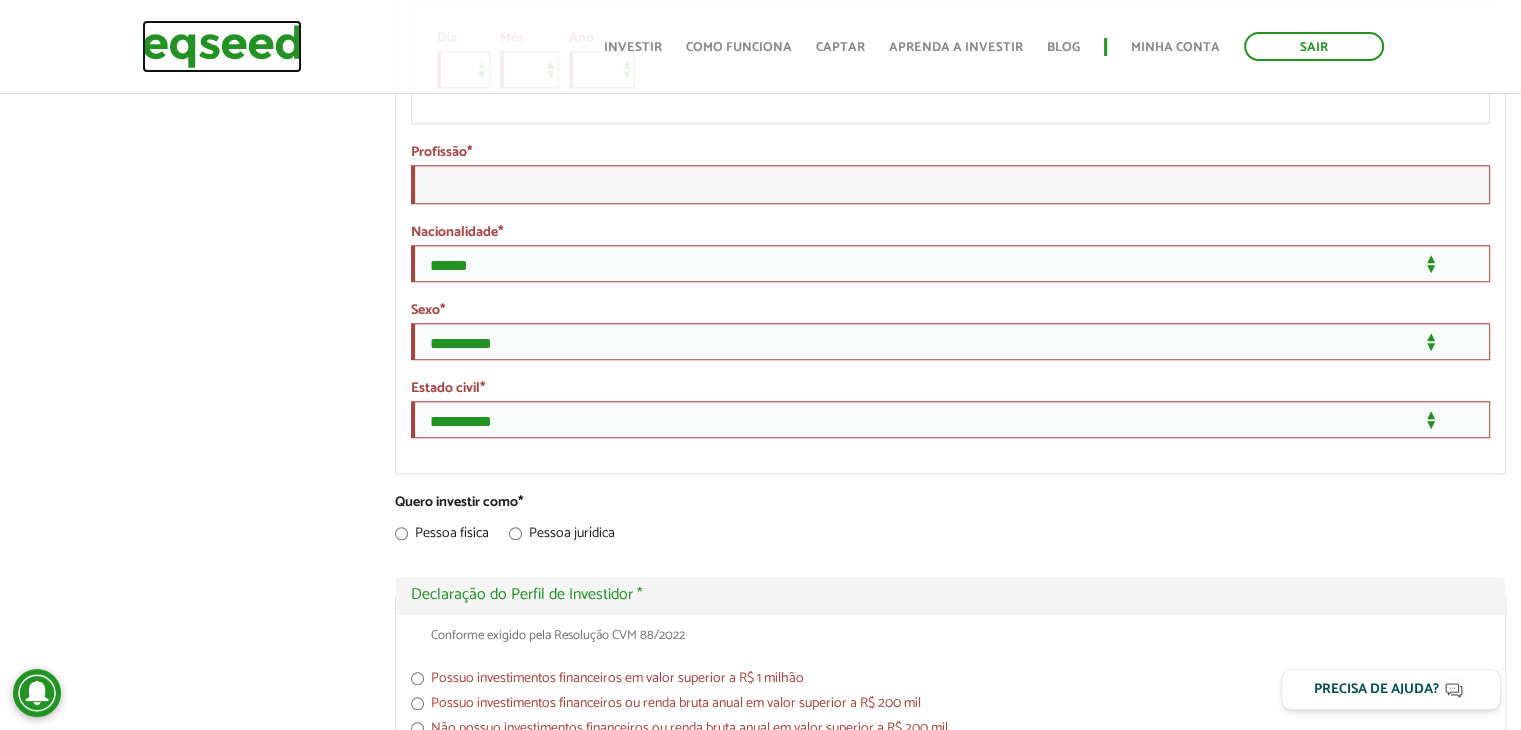 click at bounding box center [222, 46] 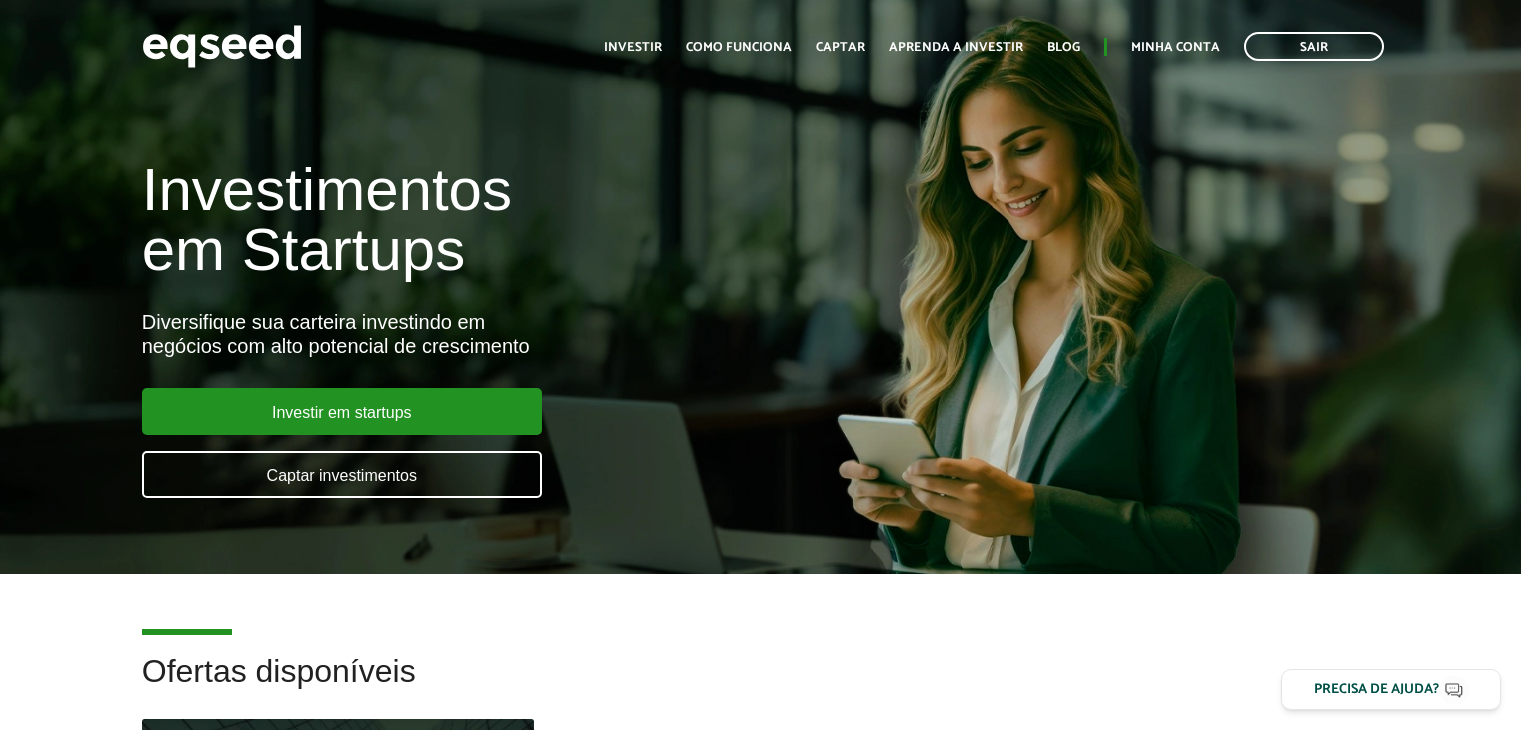 scroll, scrollTop: 0, scrollLeft: 0, axis: both 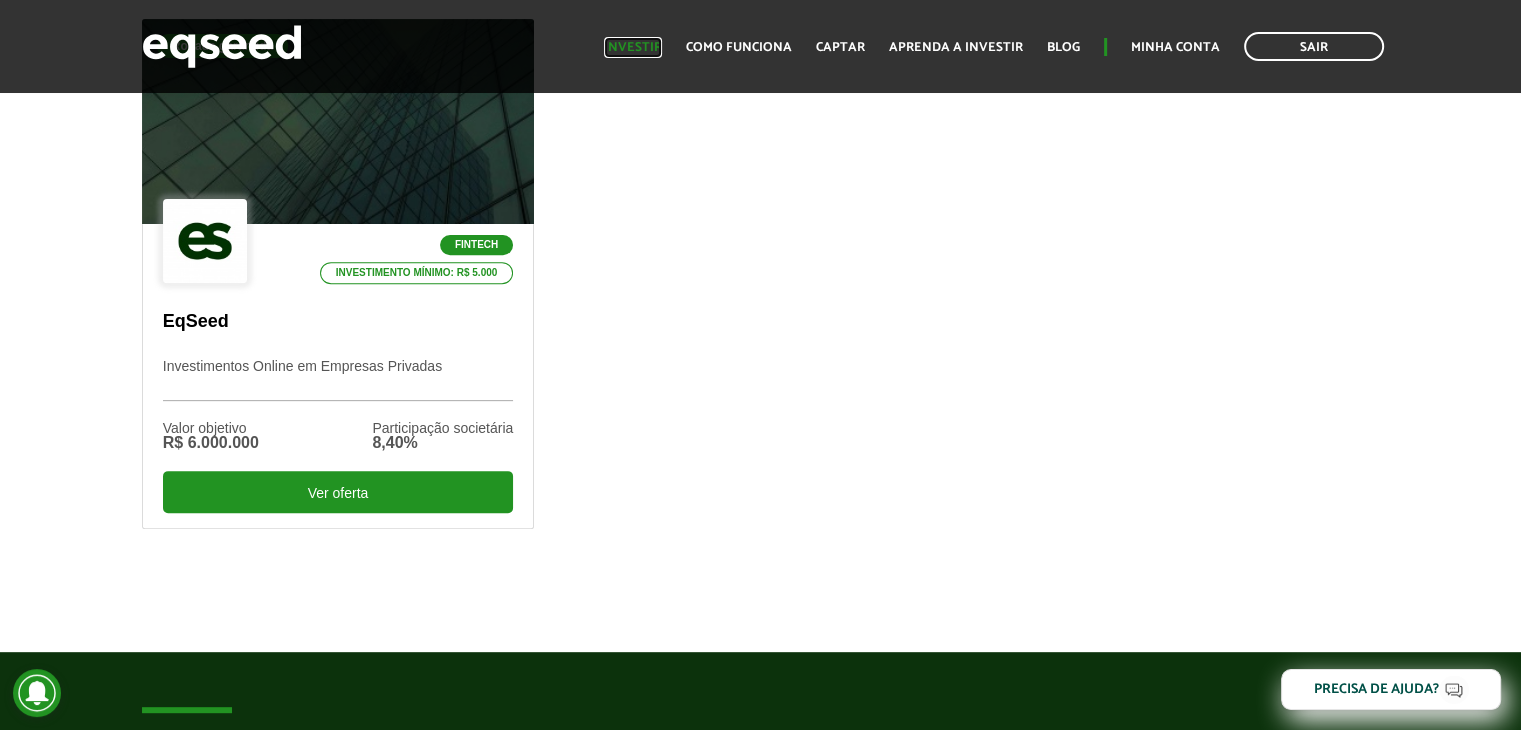 click on "Investir" at bounding box center (633, 47) 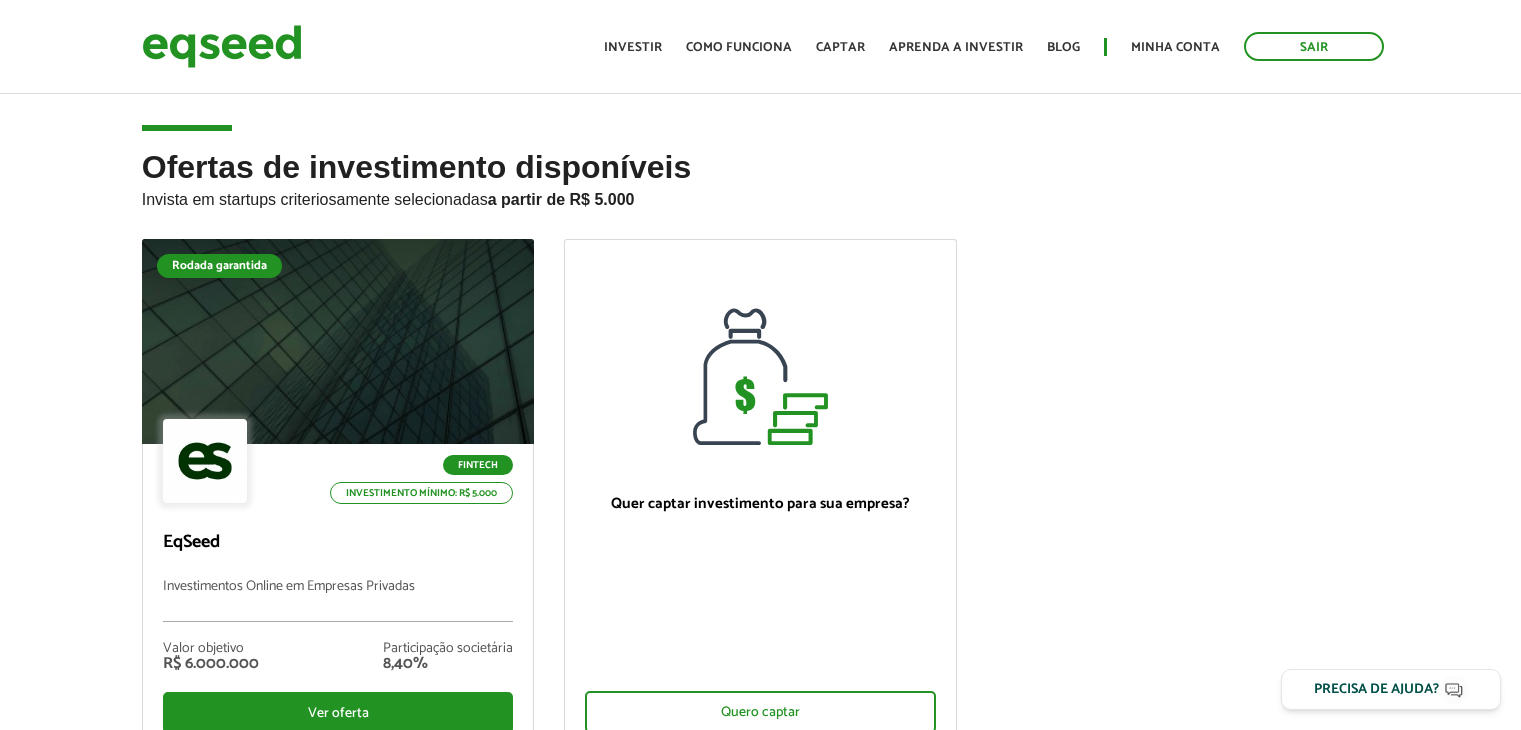scroll, scrollTop: 0, scrollLeft: 0, axis: both 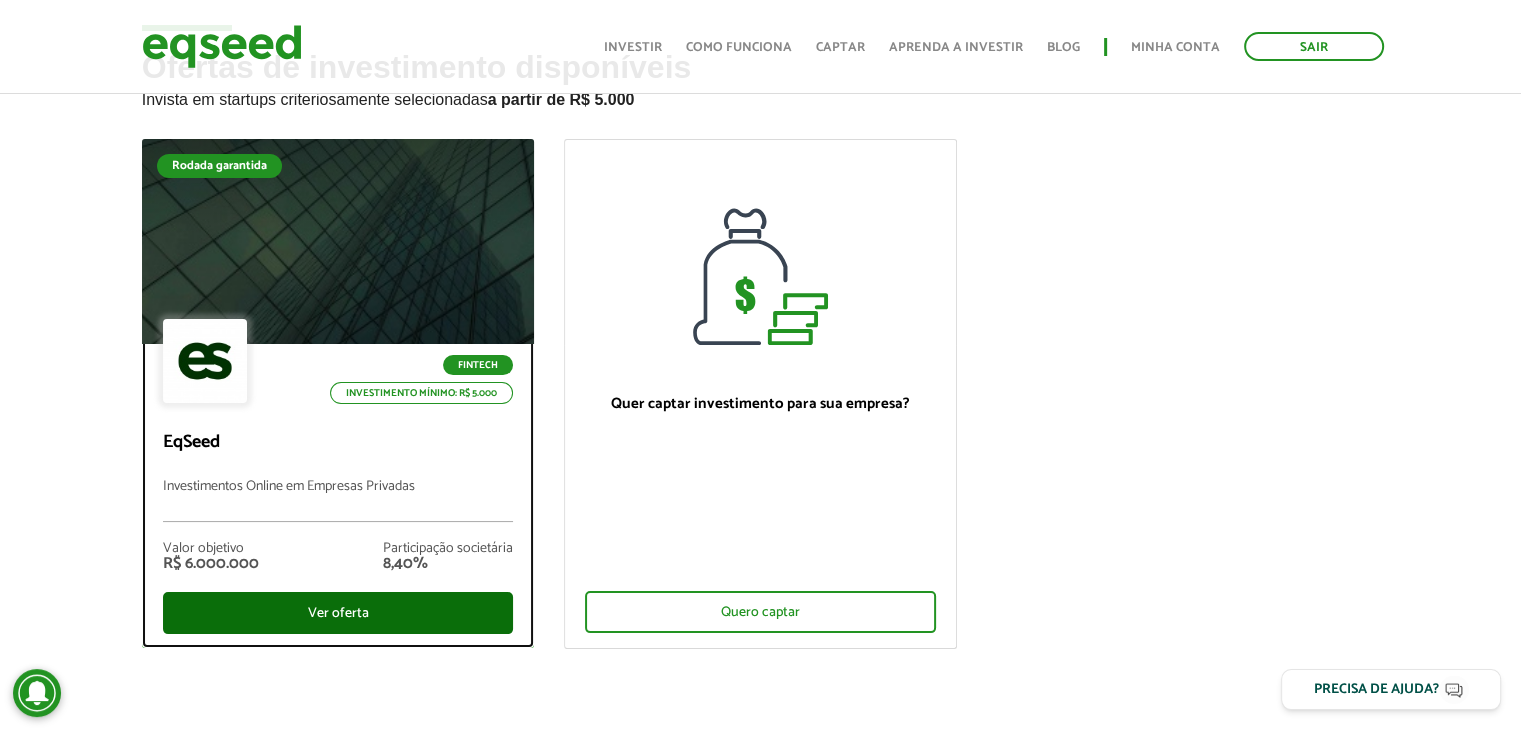 click on "Ver oferta" at bounding box center (338, 613) 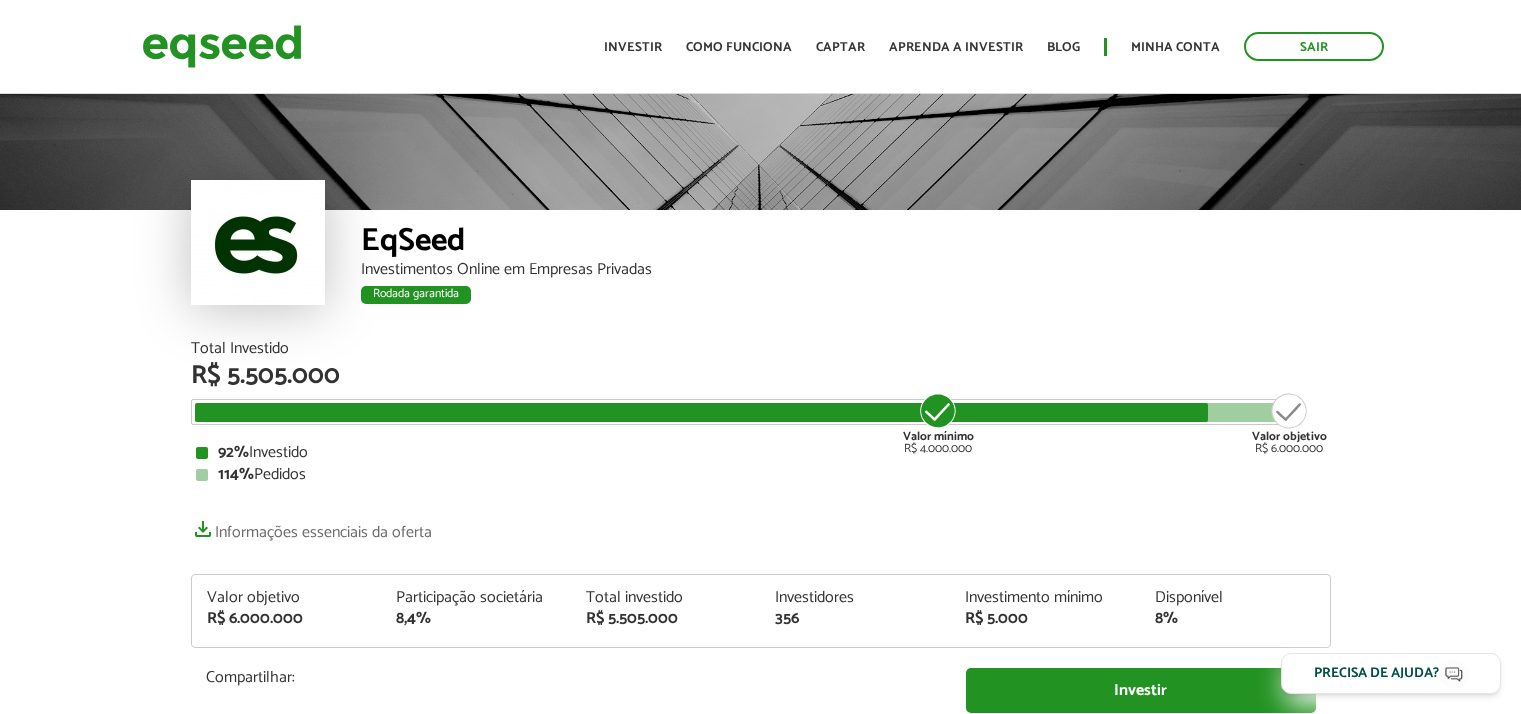 scroll, scrollTop: 0, scrollLeft: 0, axis: both 